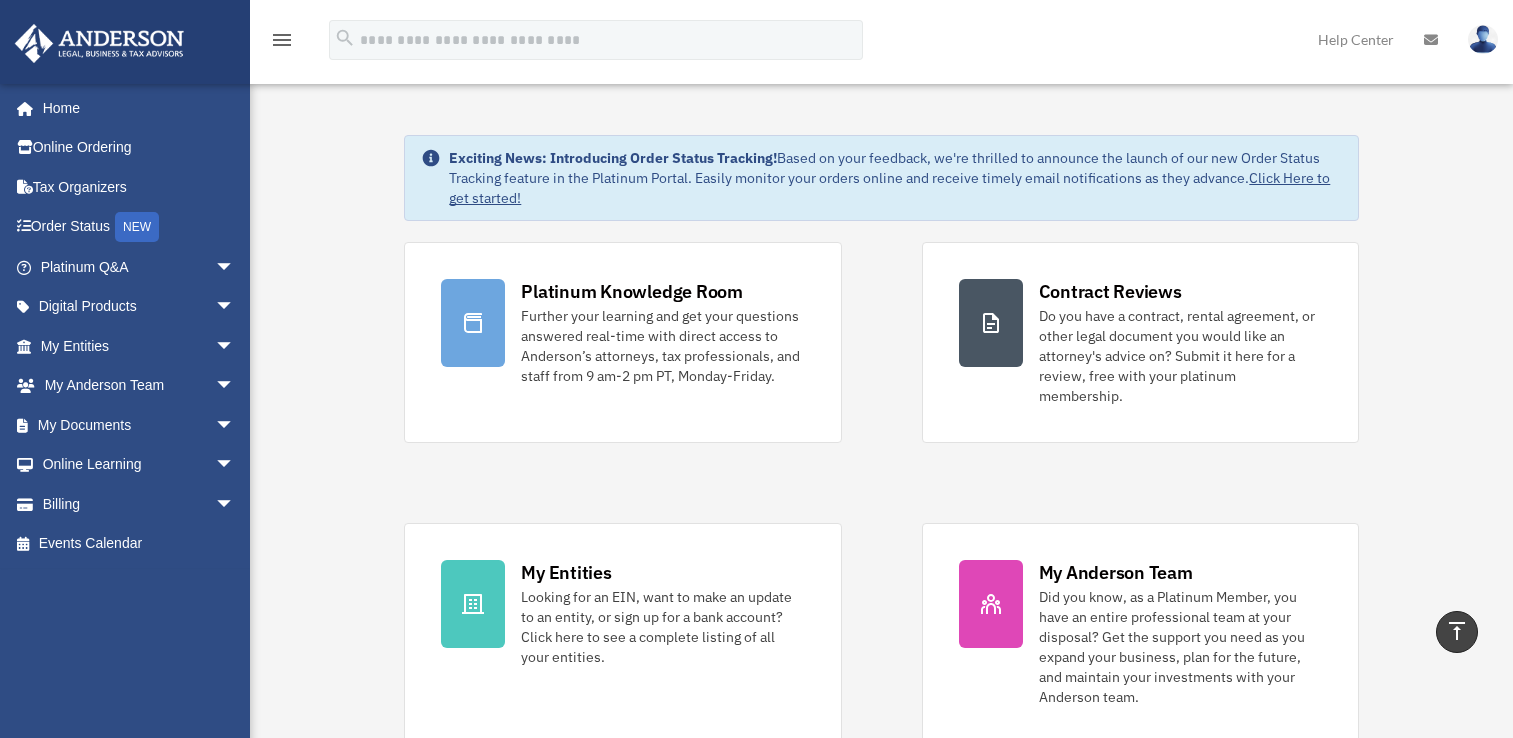 scroll, scrollTop: 666, scrollLeft: 0, axis: vertical 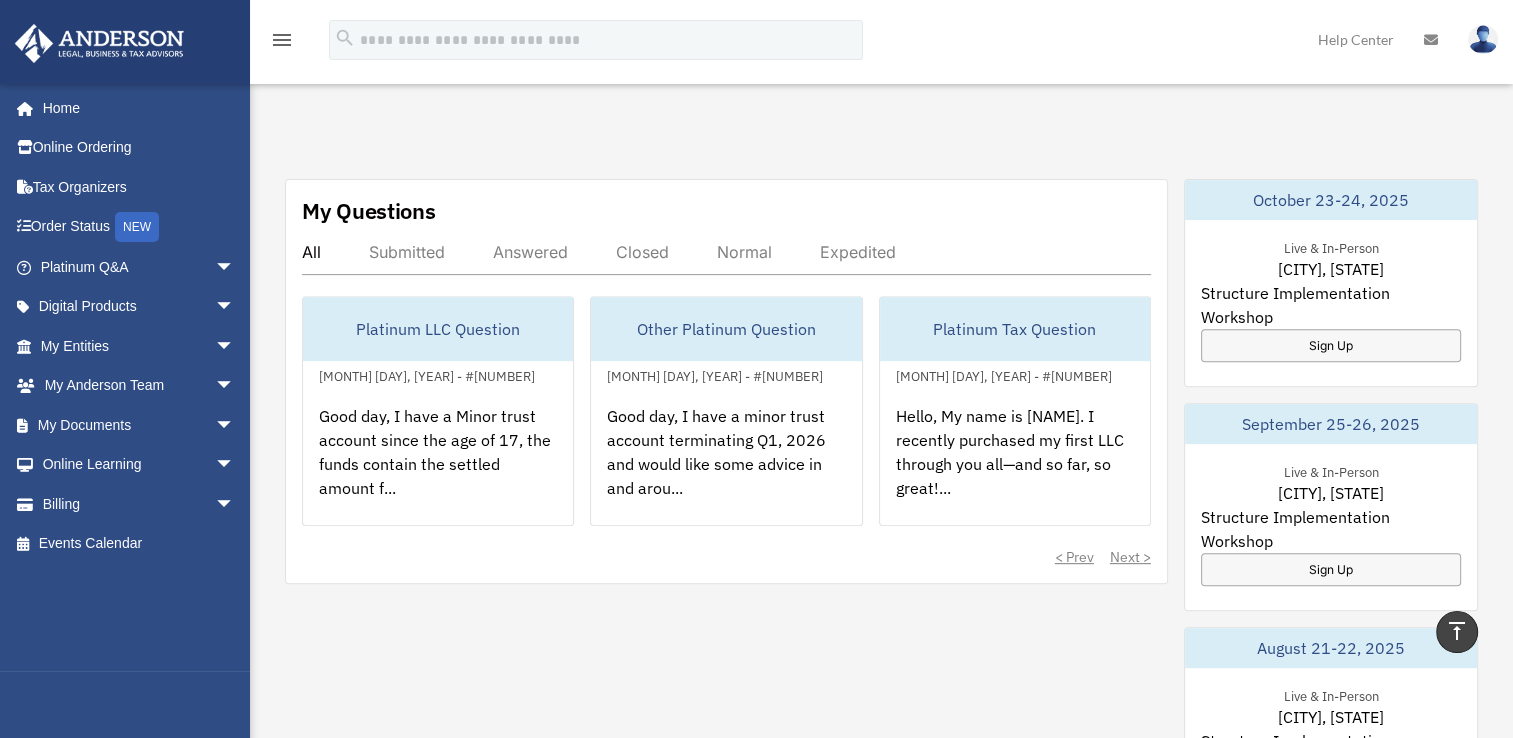 click on "My Questions
All
Submitted
Answered
Closed
Normal
Expedited
Platinum LLC Question August 5, 2025 - #01067089 Good day,
I have a Minor trust account since the age of 17, the funds contain the settled amount f... Other Platinum Question July 24, 2025 - #01053814 Good day,
I have a minor trust account terminating Q1, 2026 and would like some advice in and arou... Platinum Tax Question July 8, 2025 - #01035058 Hello,
My name is Bradley. I recently purchased my first LLC through you all—and so far, so great!...
< Prev   Next >   1" at bounding box center (881, 743) 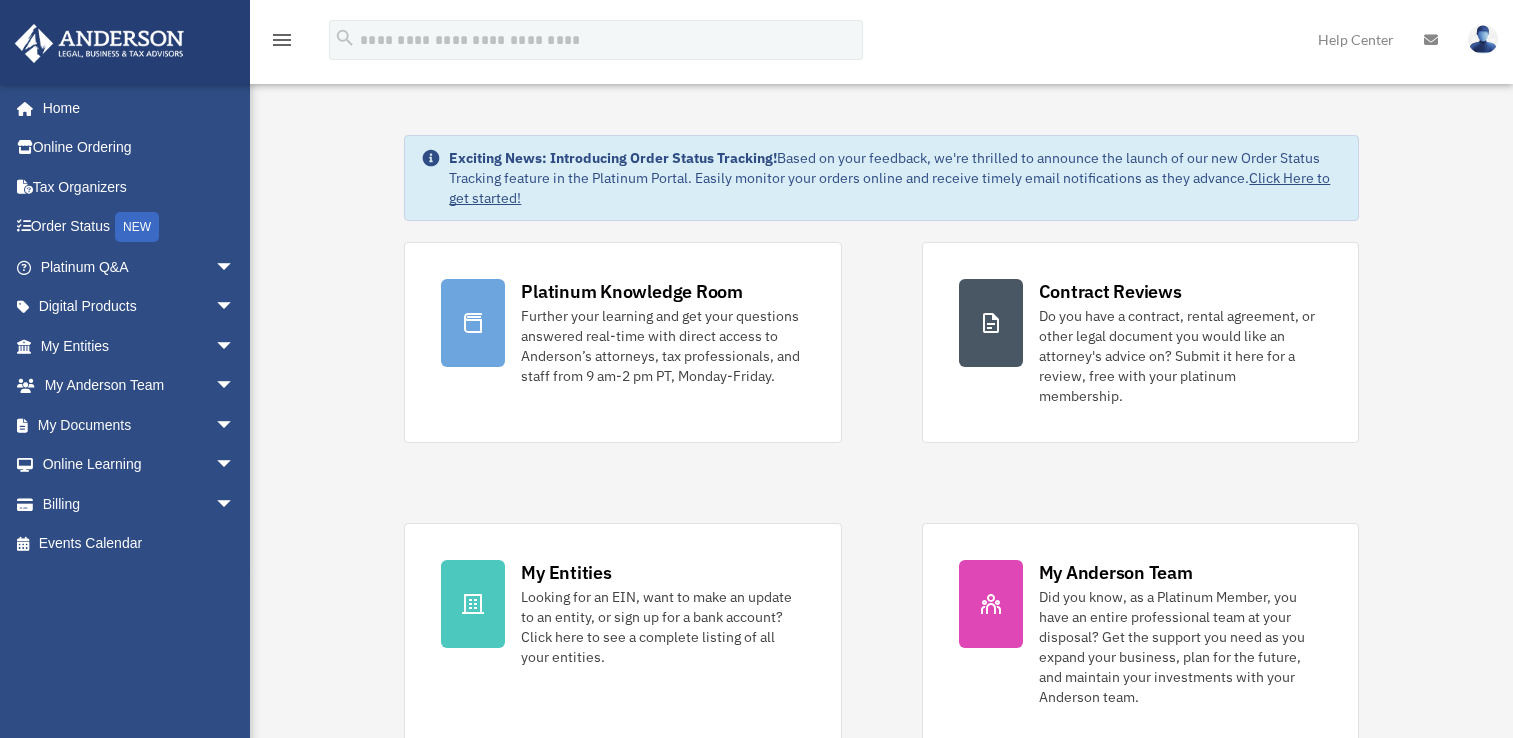 scroll, scrollTop: 666, scrollLeft: 0, axis: vertical 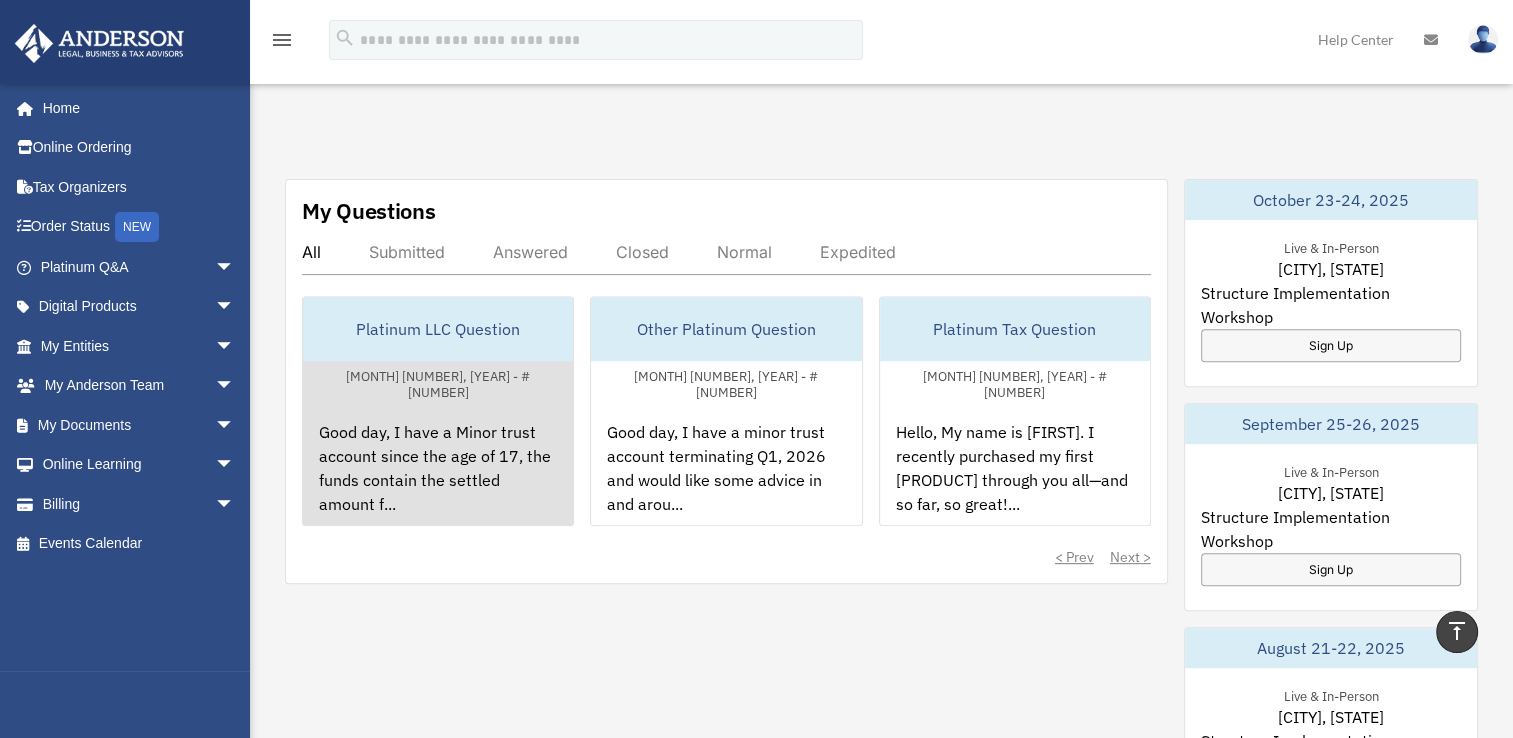 click on "Good day,
I have a Minor trust account since the age of 17, the funds contain the settled amount f..." at bounding box center [438, 482] 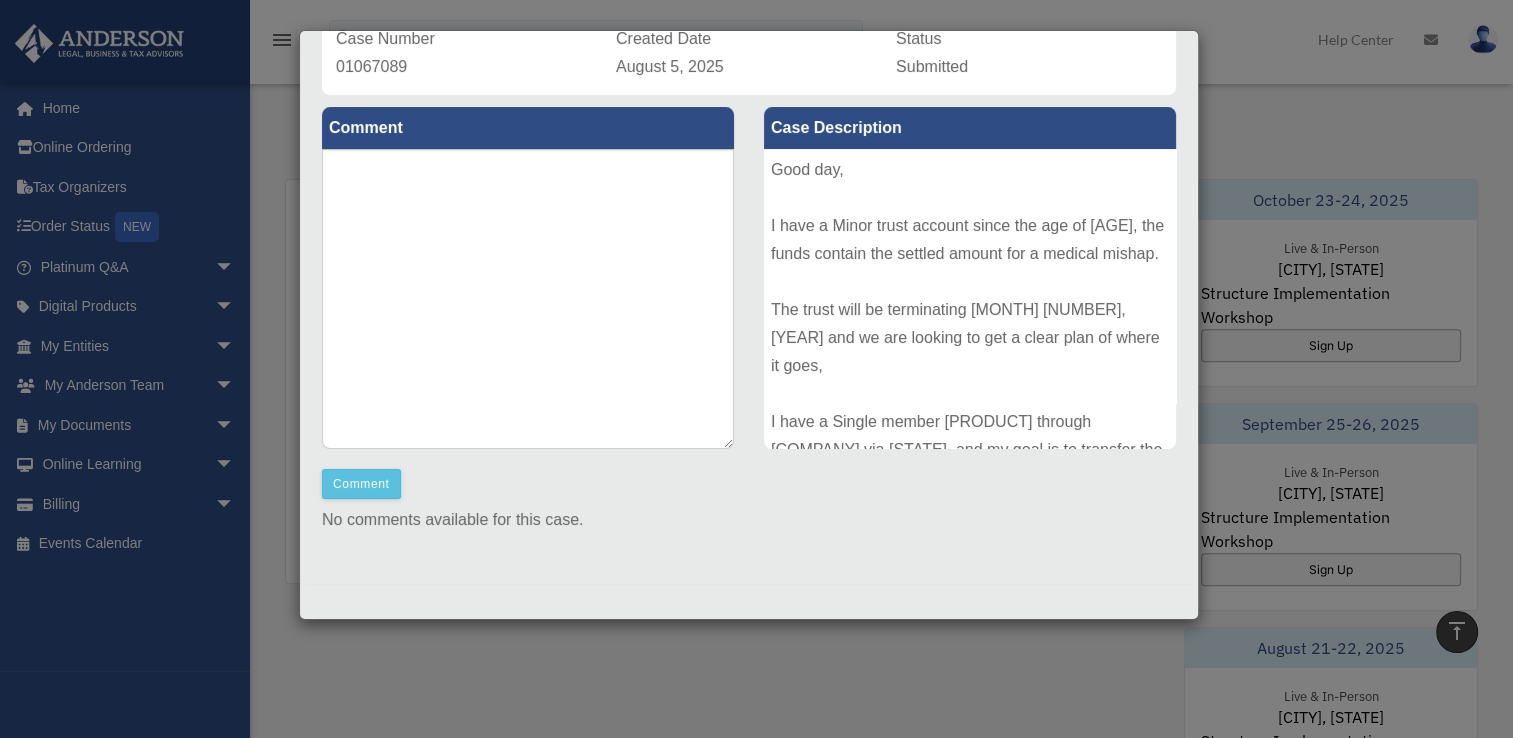 scroll, scrollTop: 172, scrollLeft: 0, axis: vertical 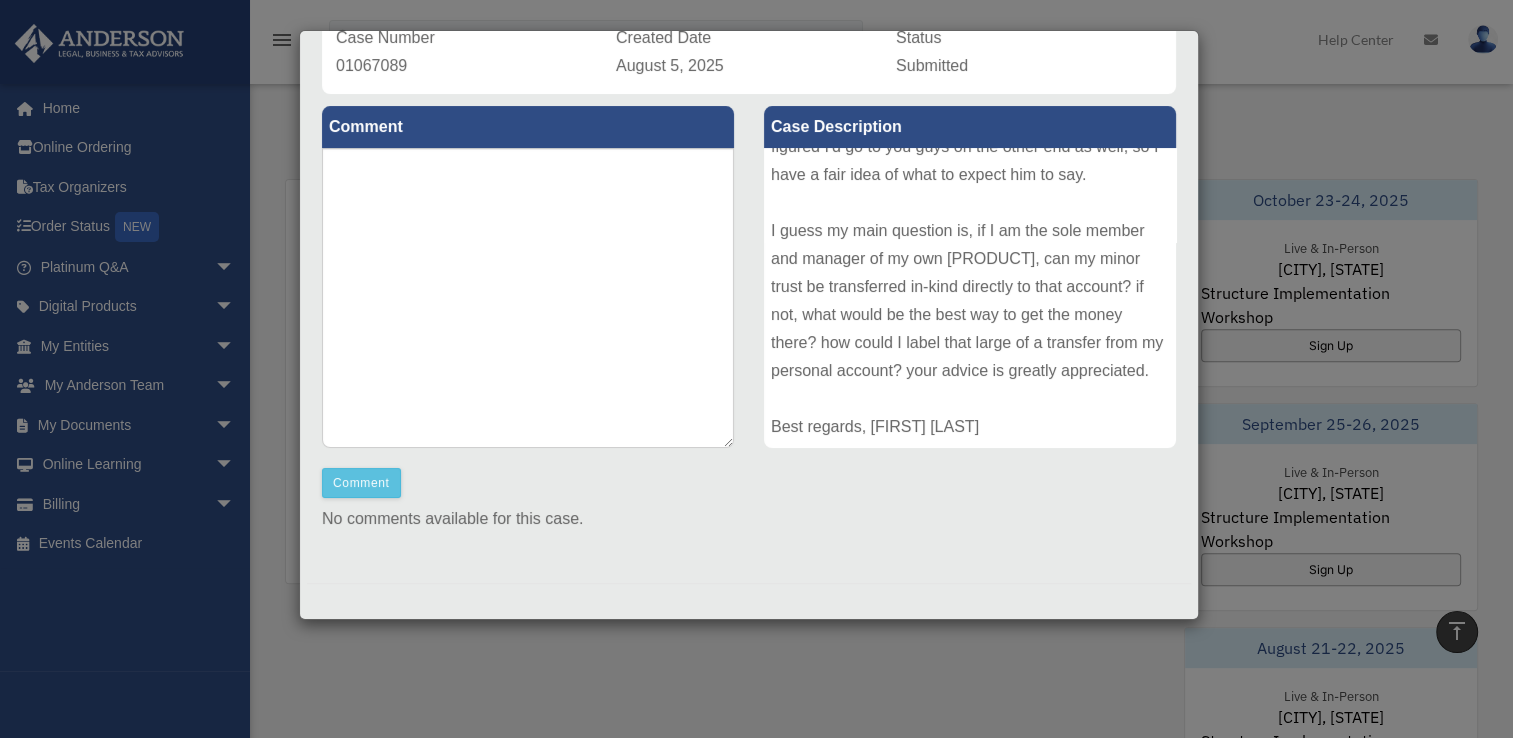 click on "Case Detail
×
Platinum LLC Question
Case Number
01067089
Created Date
August 5, 2025
Status
Submitted   Comment     Comment" at bounding box center [756, 369] 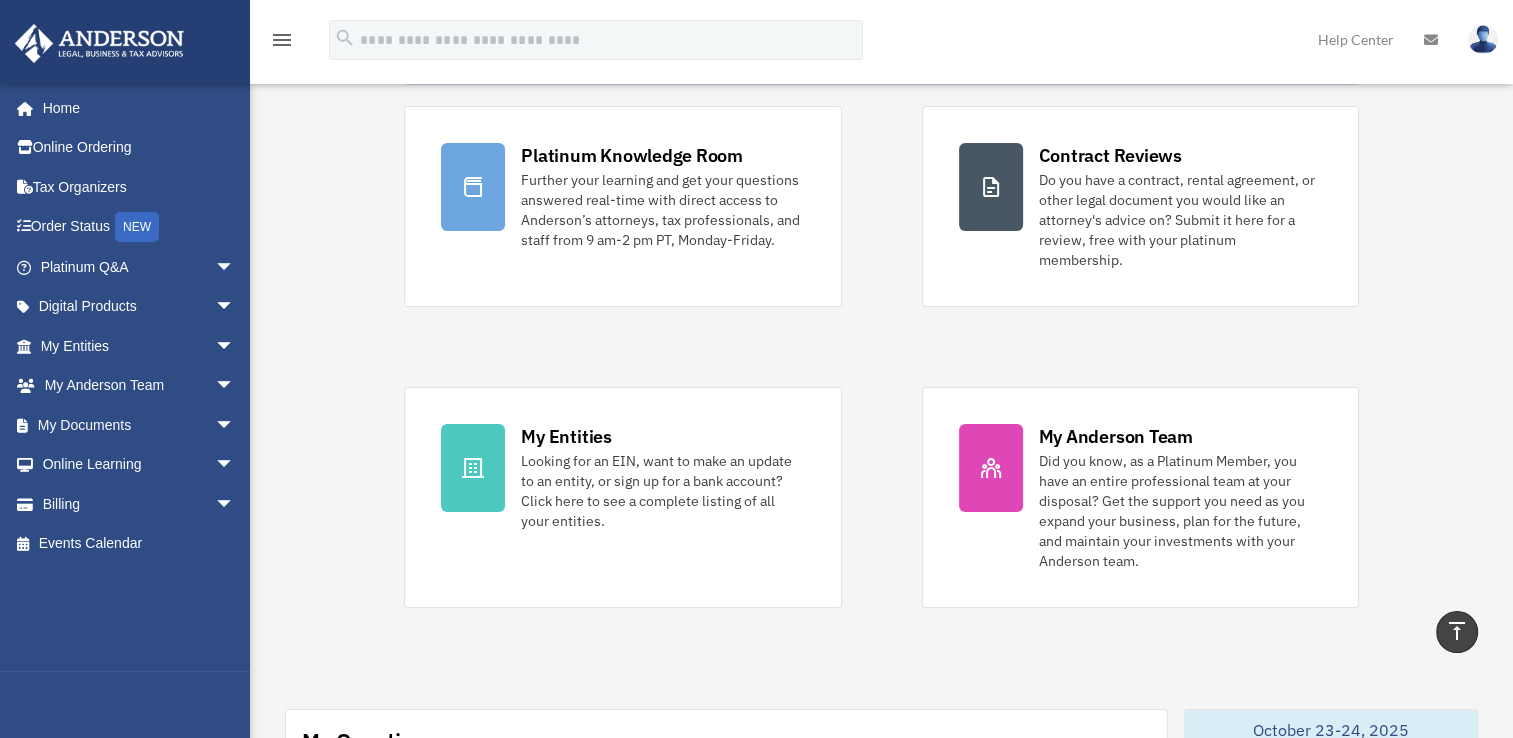 scroll, scrollTop: 66, scrollLeft: 0, axis: vertical 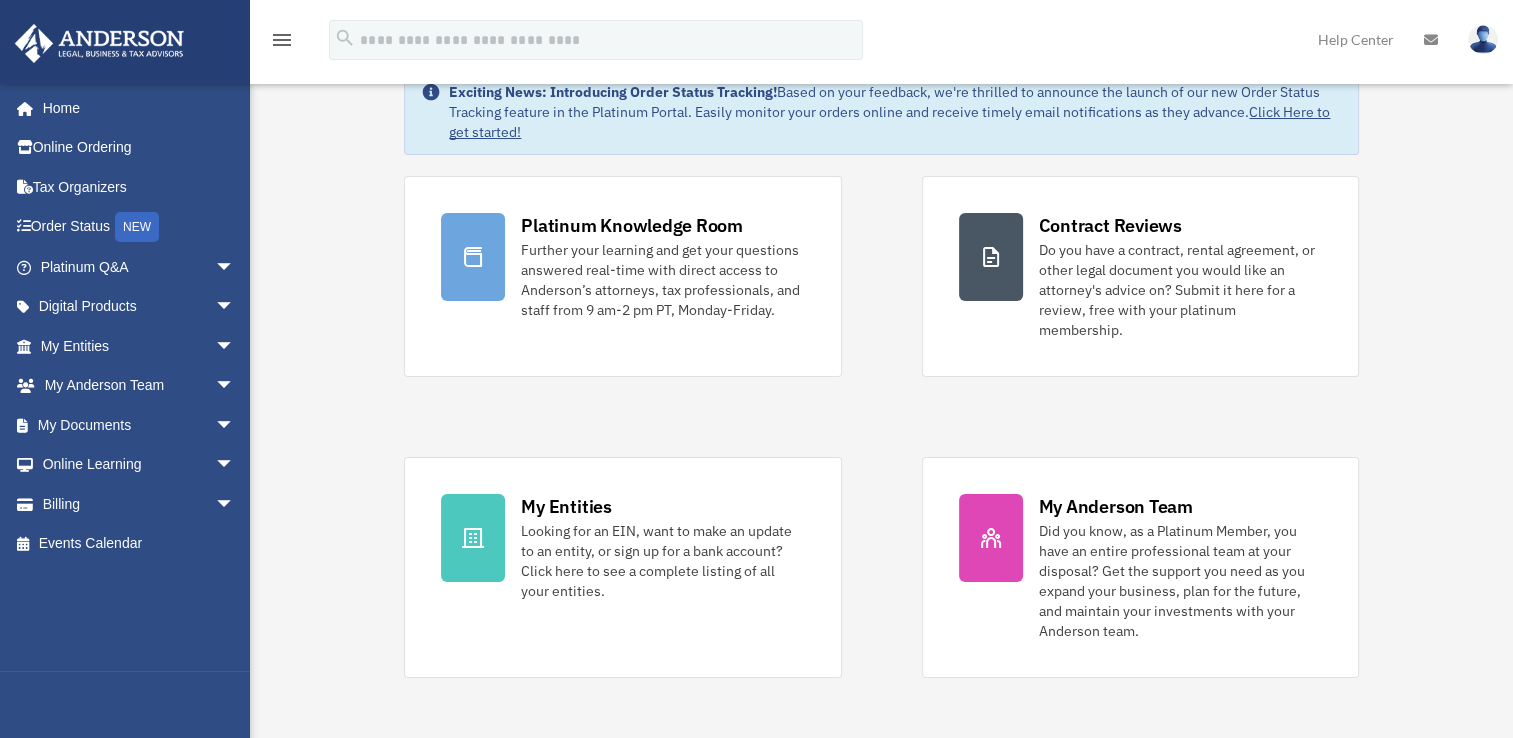 click at bounding box center (1431, 40) 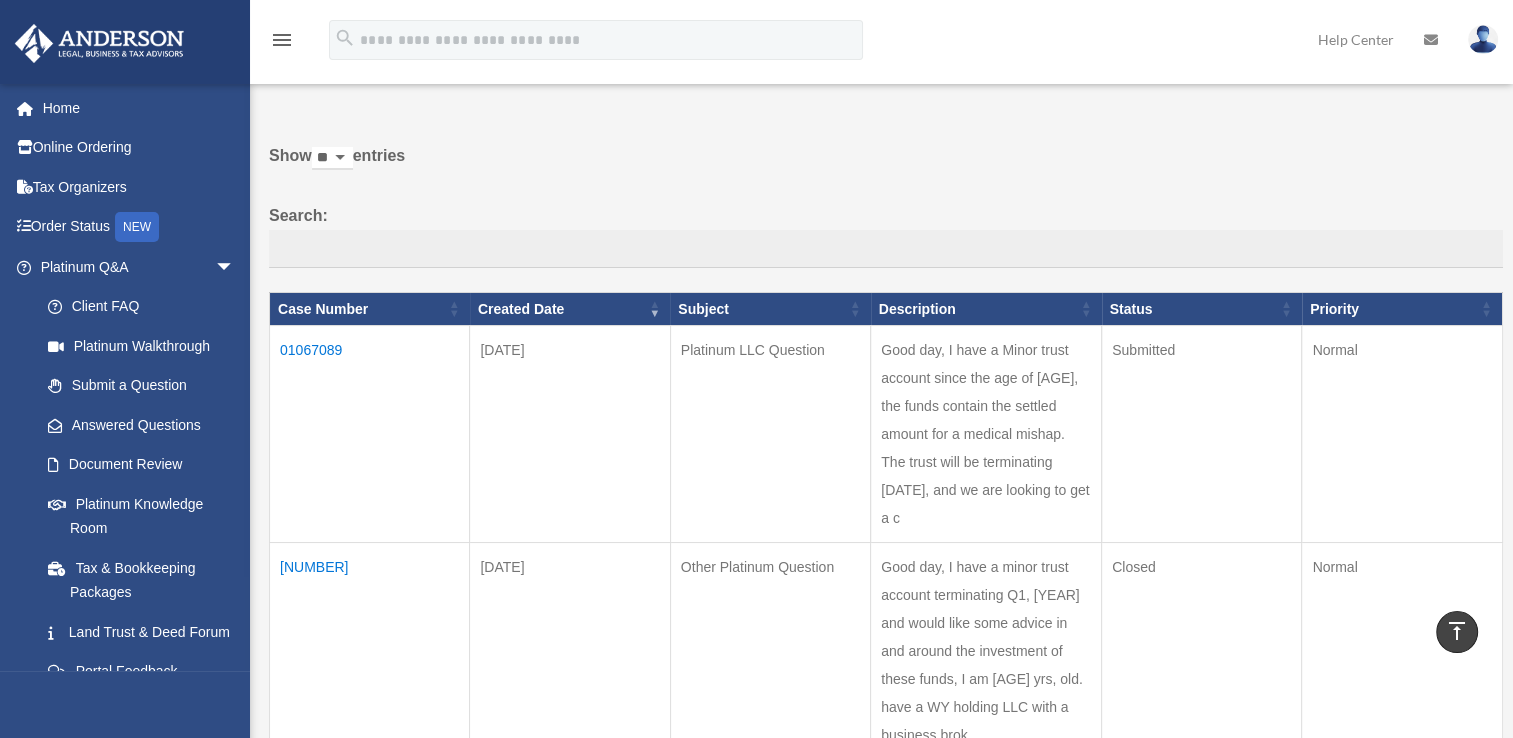 scroll, scrollTop: 0, scrollLeft: 0, axis: both 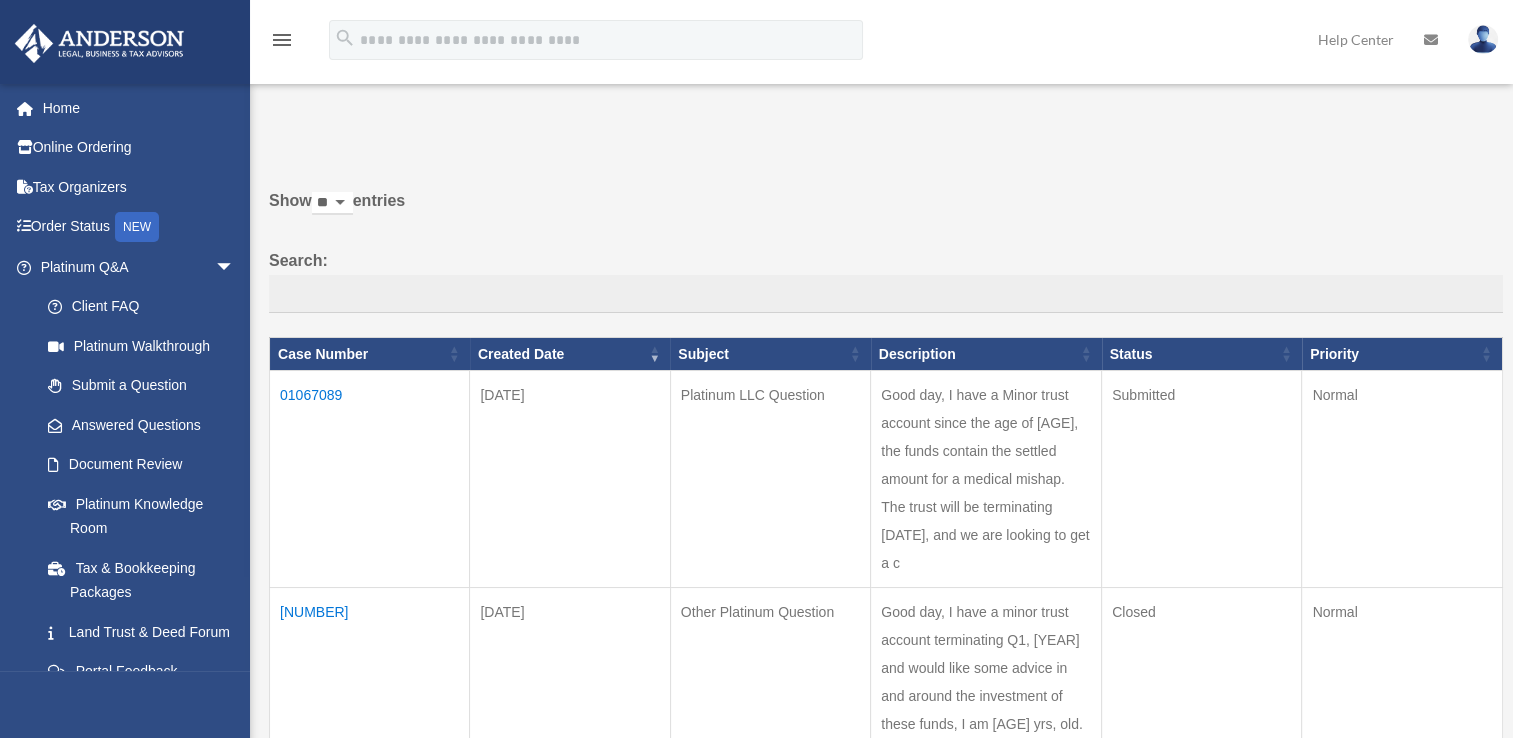 click at bounding box center (1431, 39) 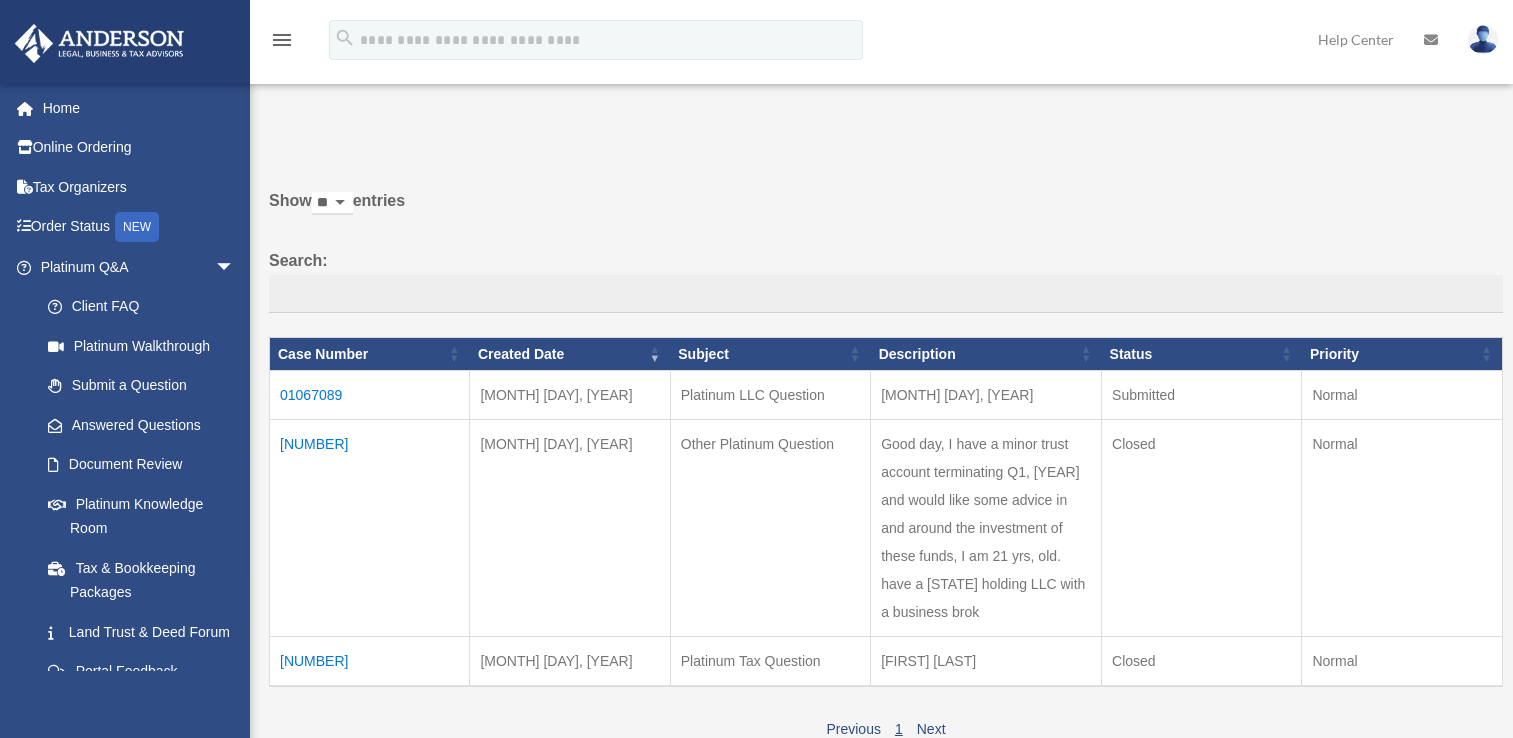 scroll, scrollTop: 0, scrollLeft: 0, axis: both 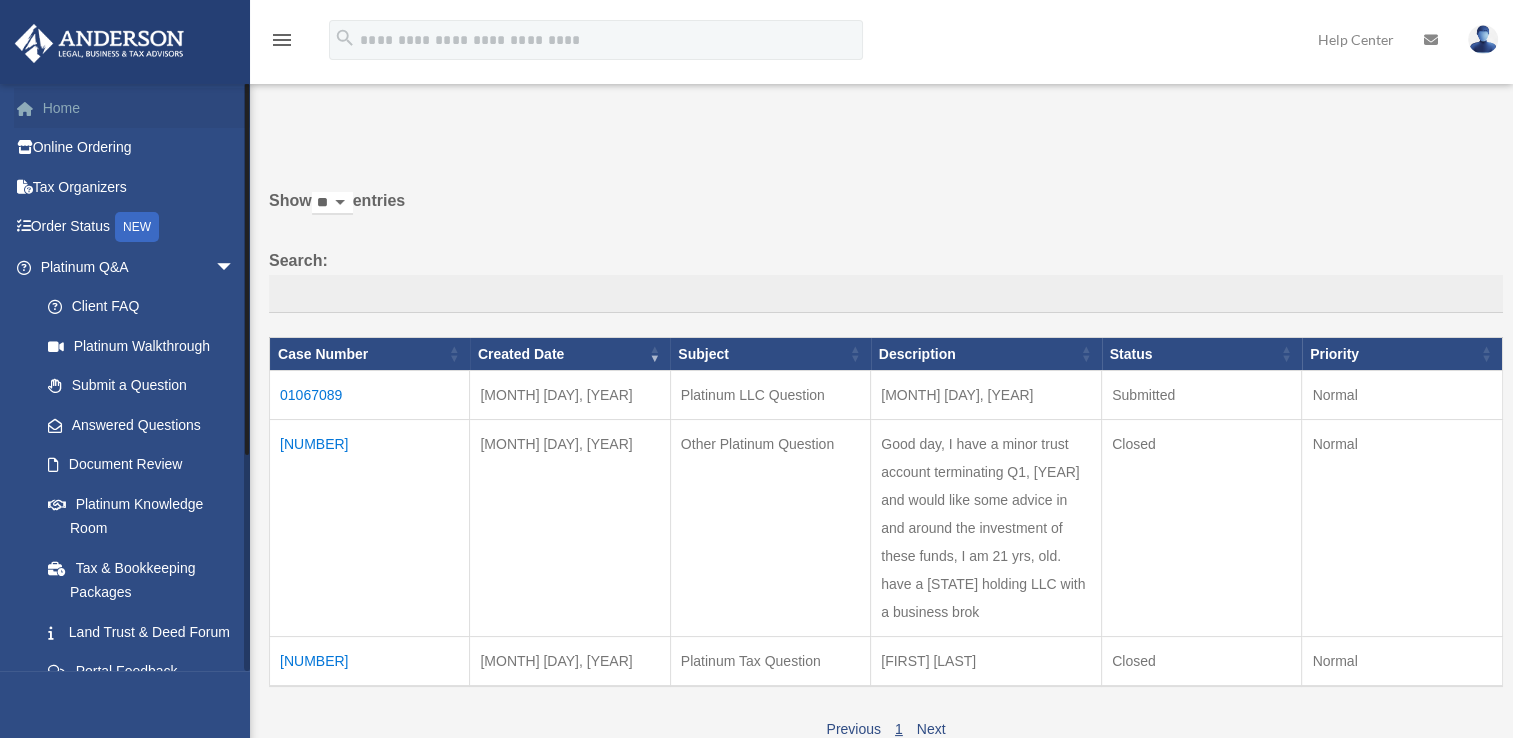 click on "Home" at bounding box center [139, 108] 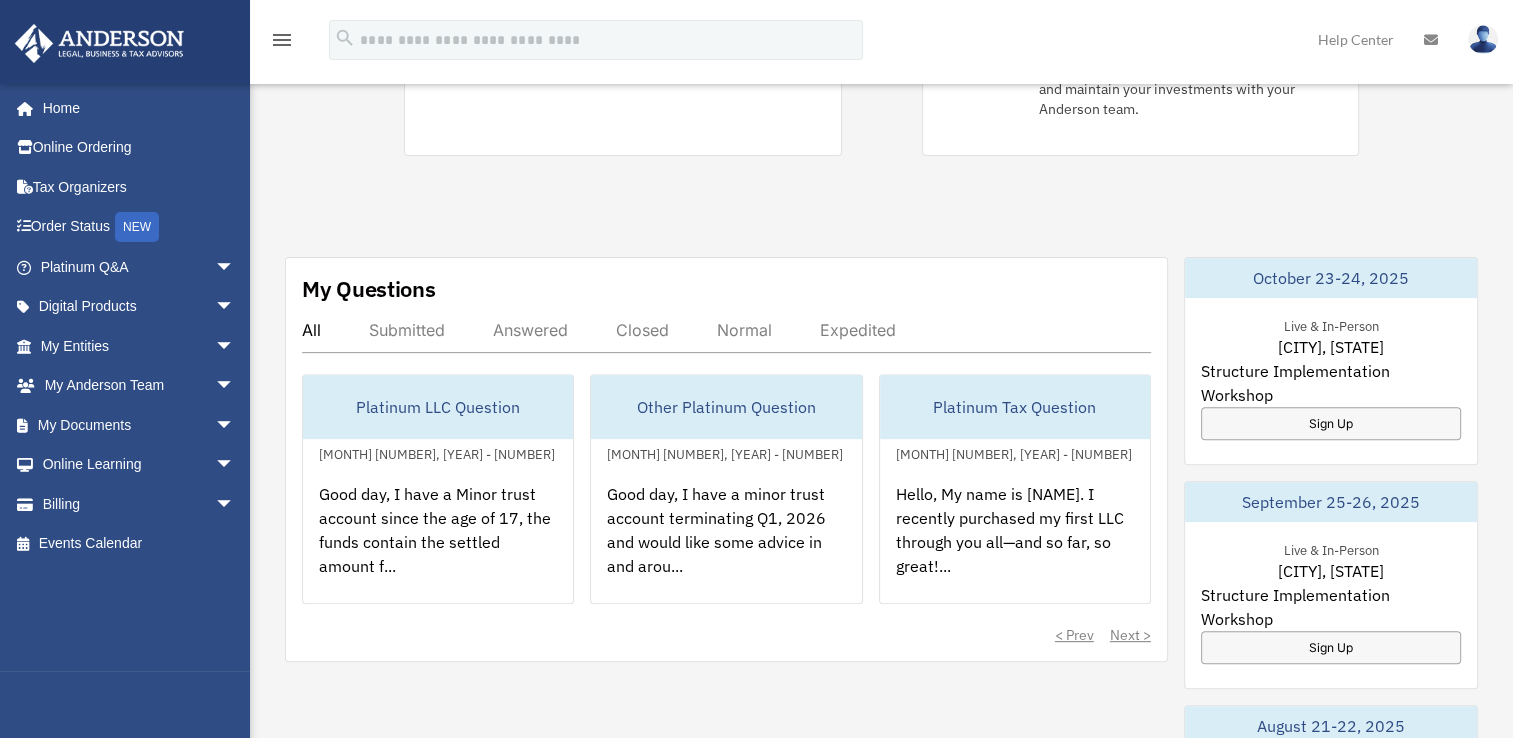 scroll, scrollTop: 600, scrollLeft: 0, axis: vertical 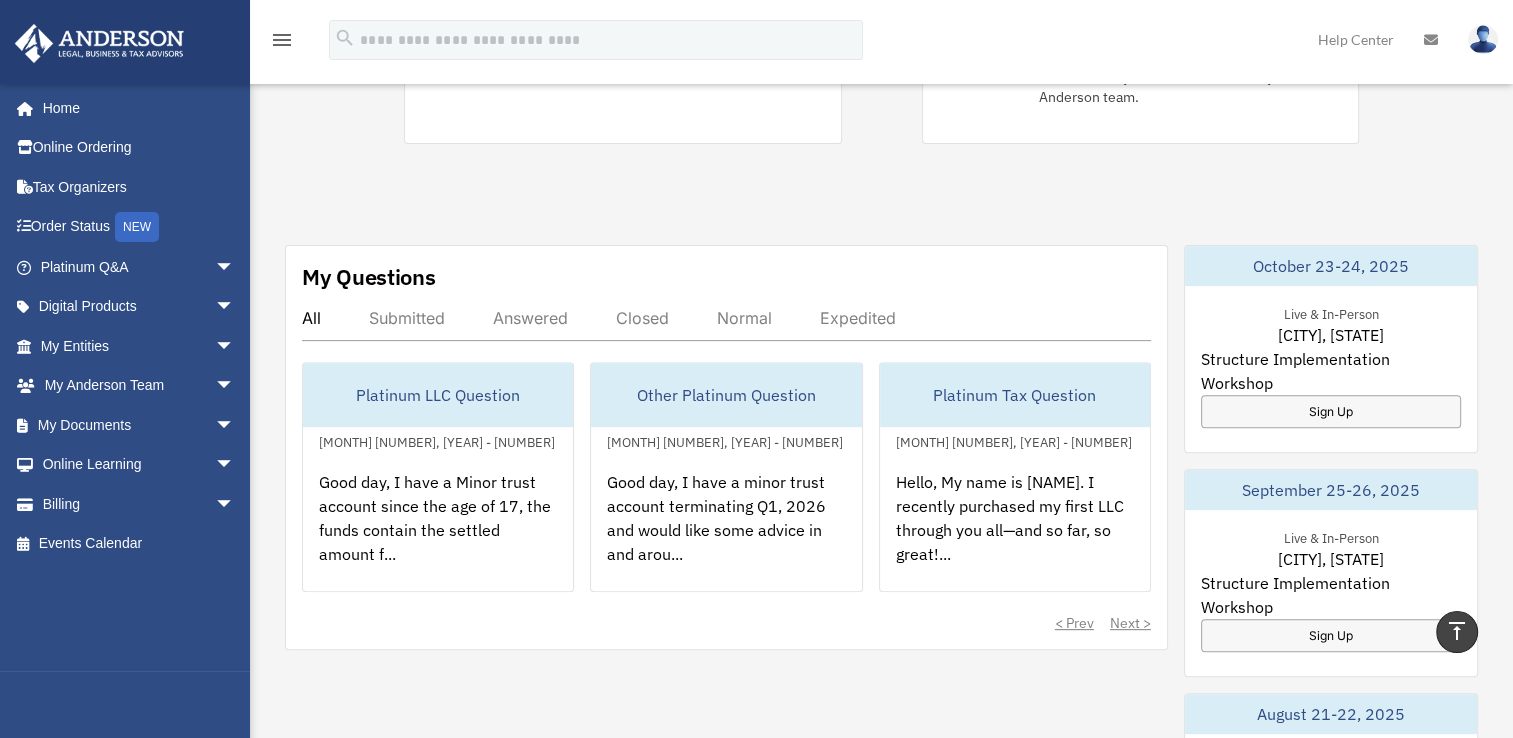 click on "Answered" at bounding box center [530, 318] 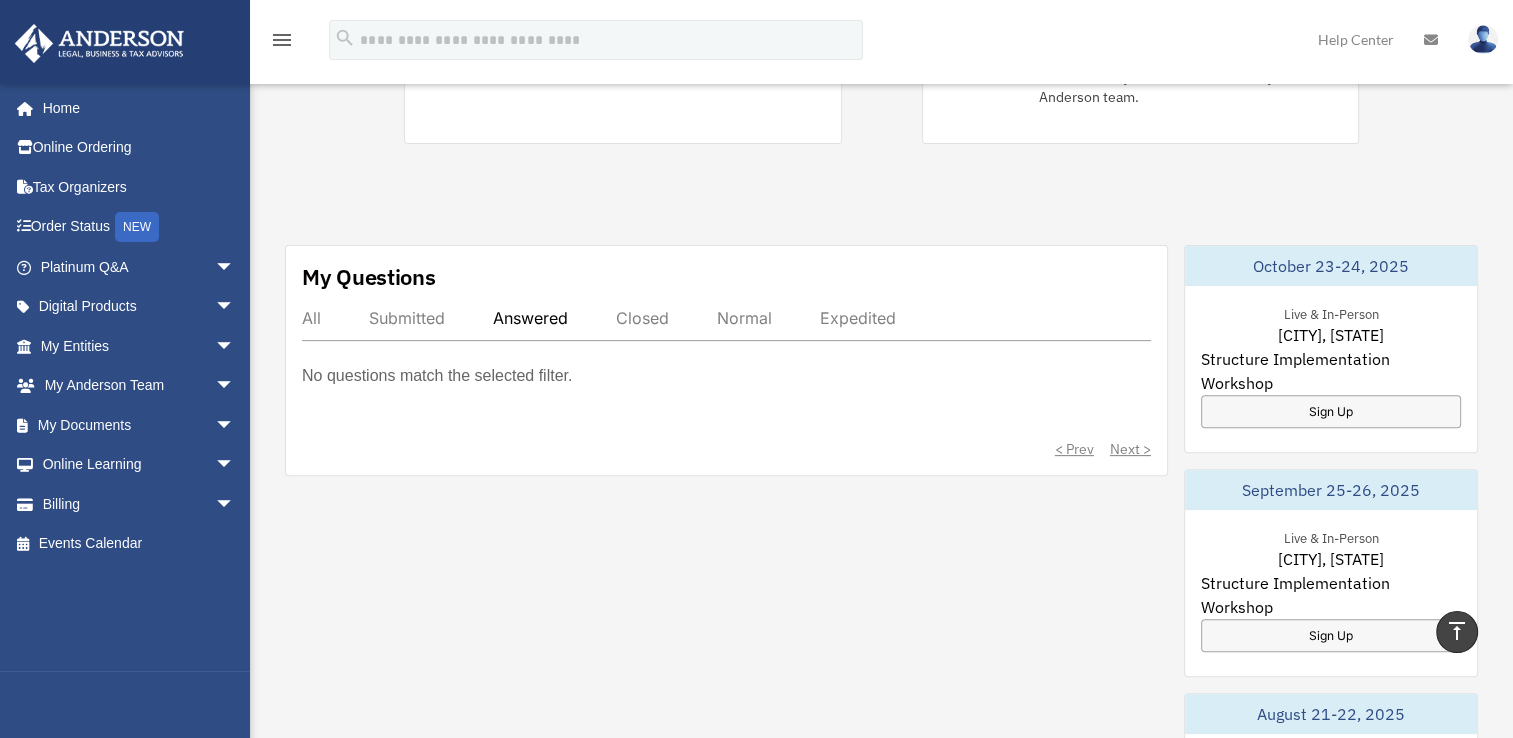 click on "My Questions
All
Submitted
Answered
Closed
Normal
Expedited
No questions match the selected filter.
< Prev   Next >" at bounding box center (726, 360) 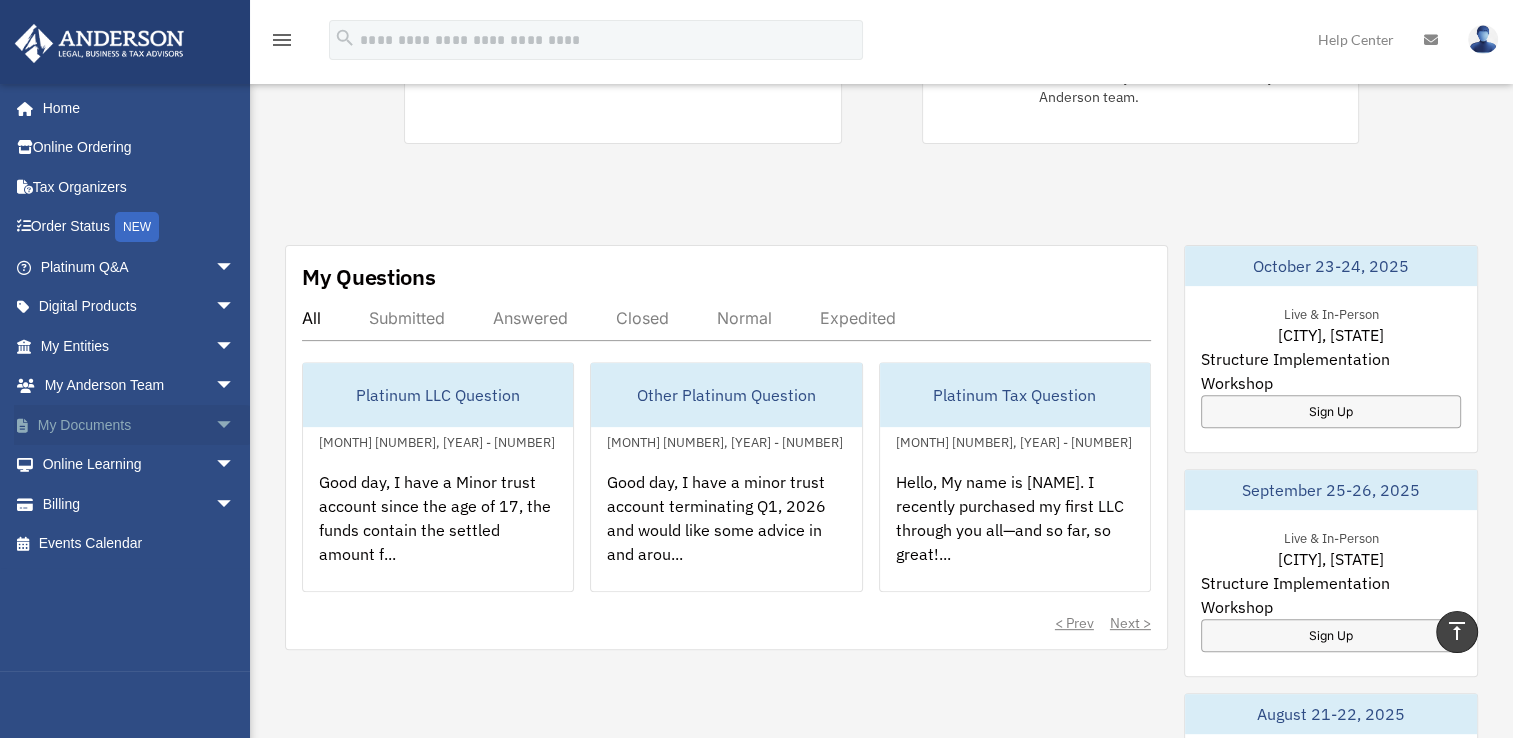 click on "arrow_drop_down" at bounding box center [235, 425] 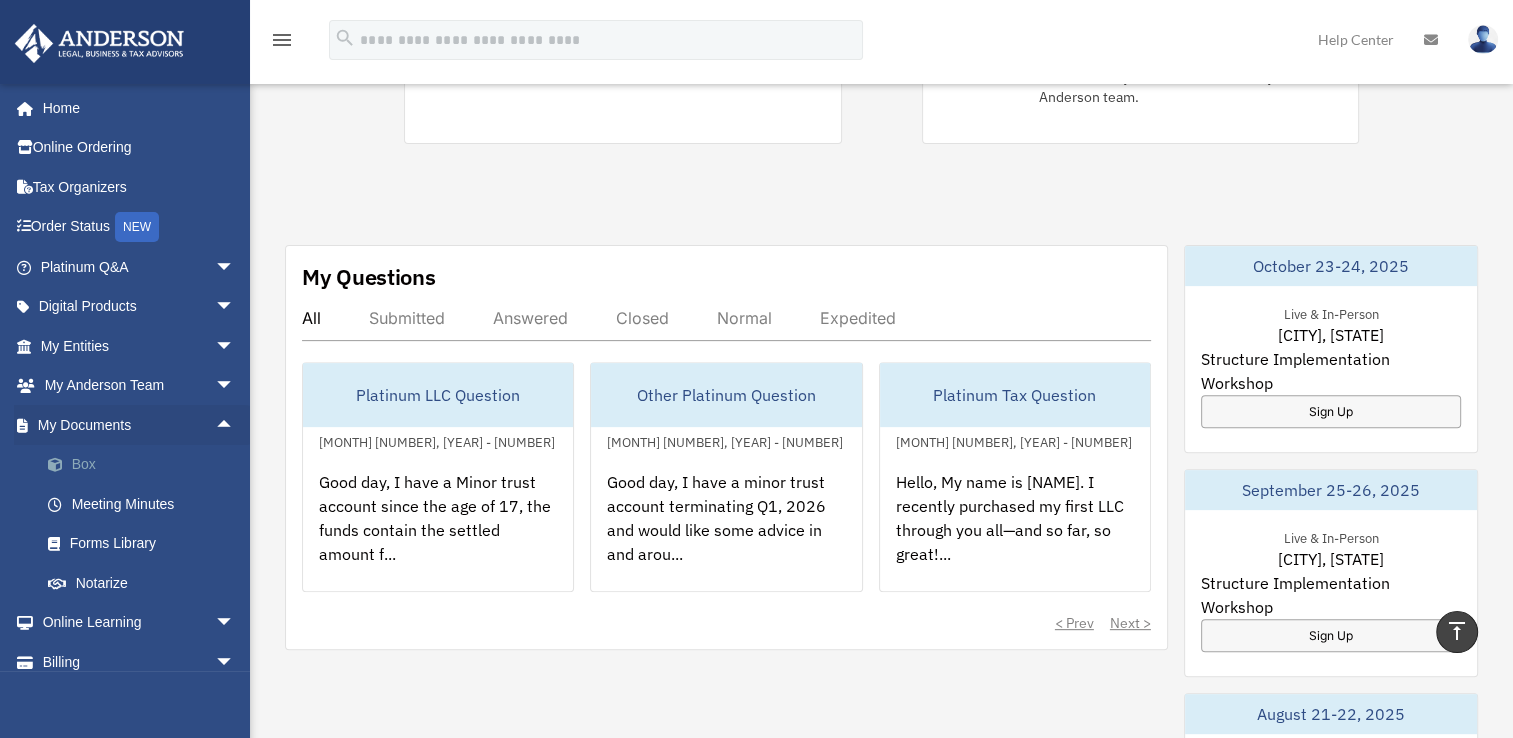 click on "Box" at bounding box center (146, 465) 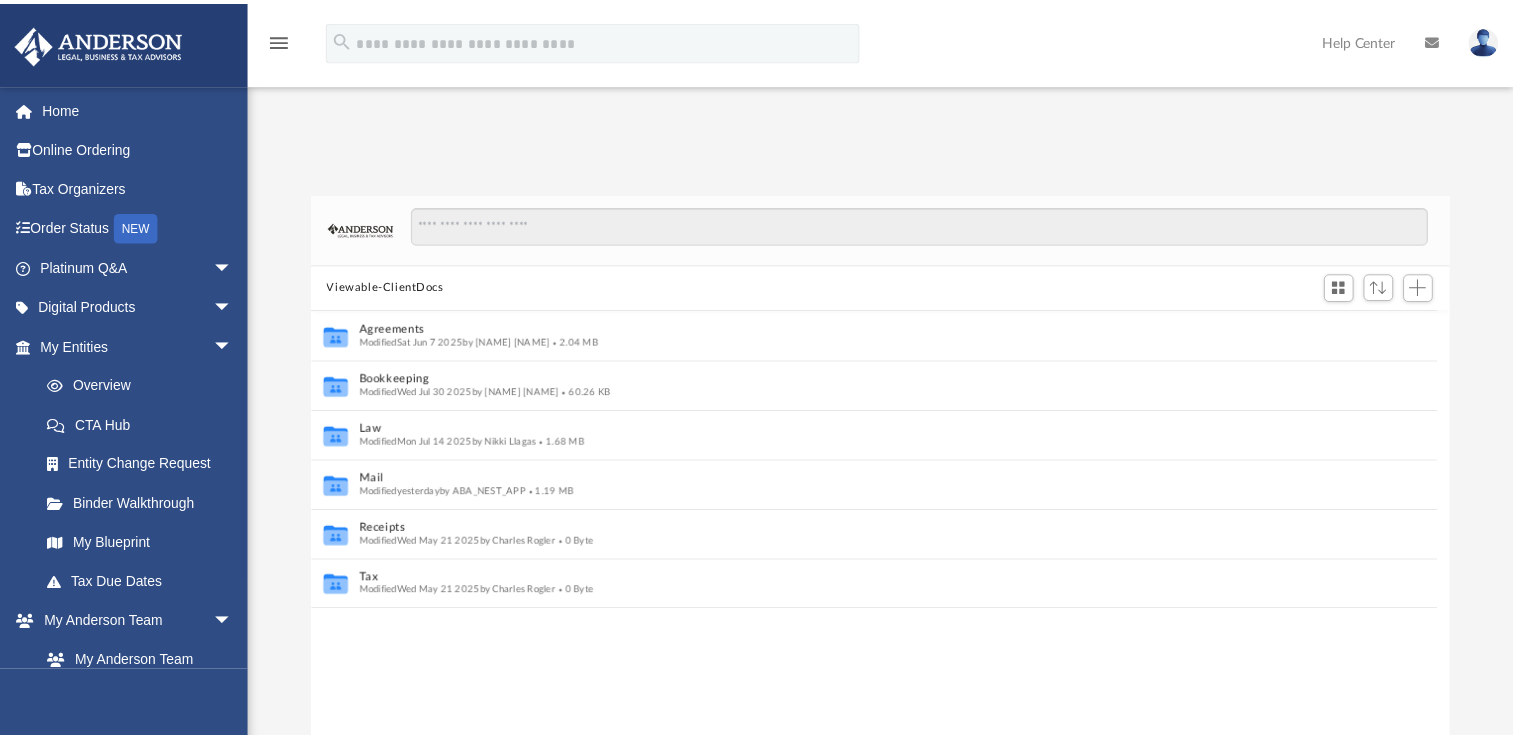 scroll, scrollTop: 0, scrollLeft: 0, axis: both 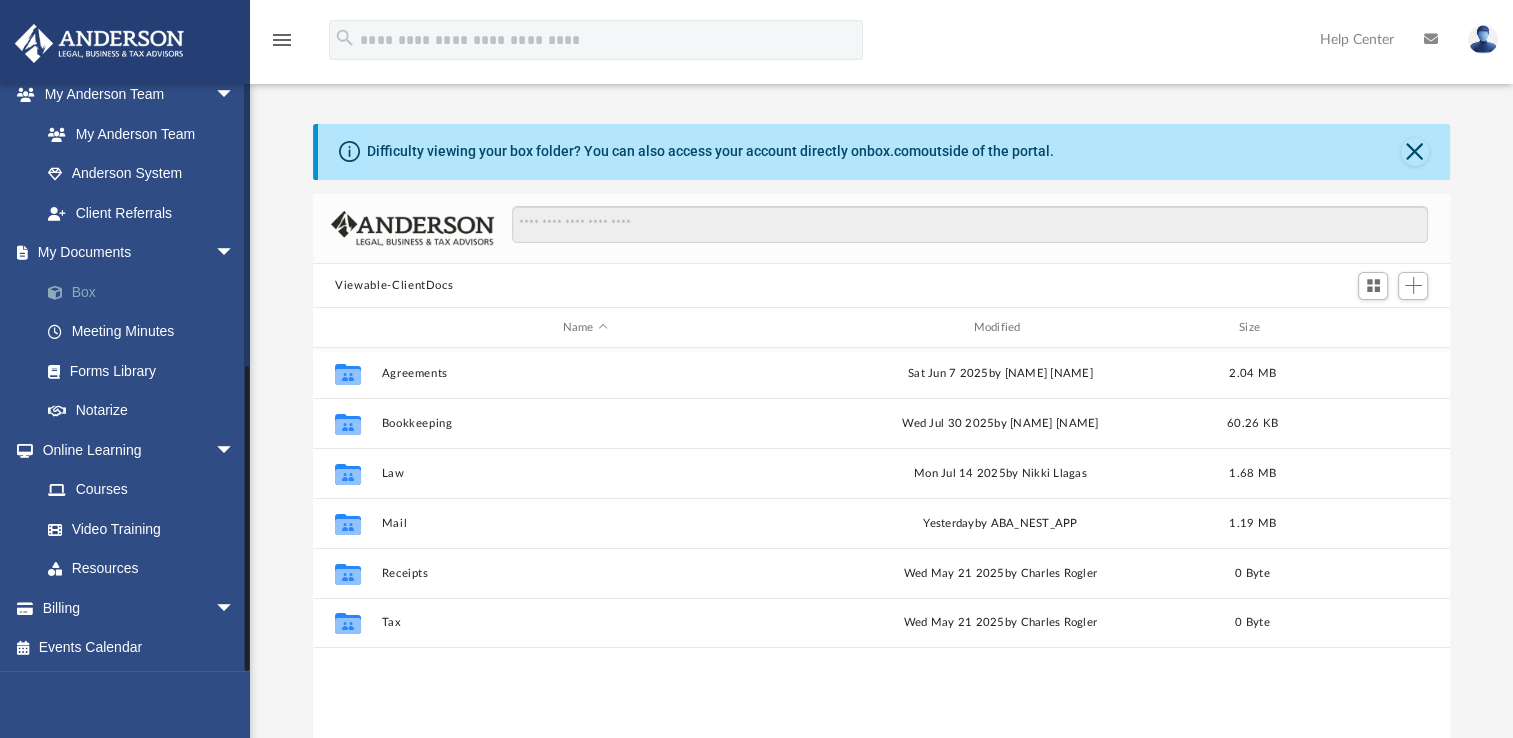 click on "Box" at bounding box center (146, 292) 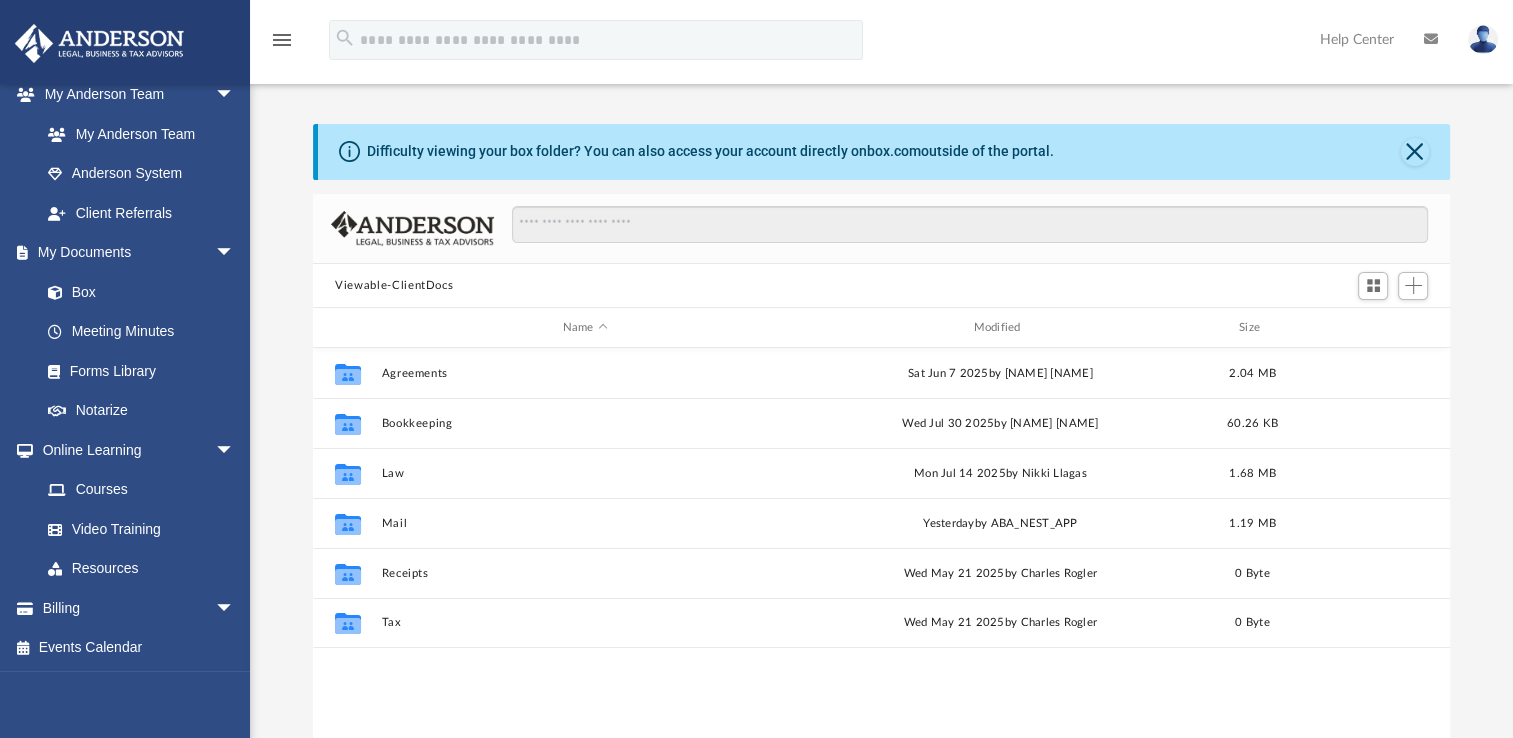 click at bounding box center (1431, 39) 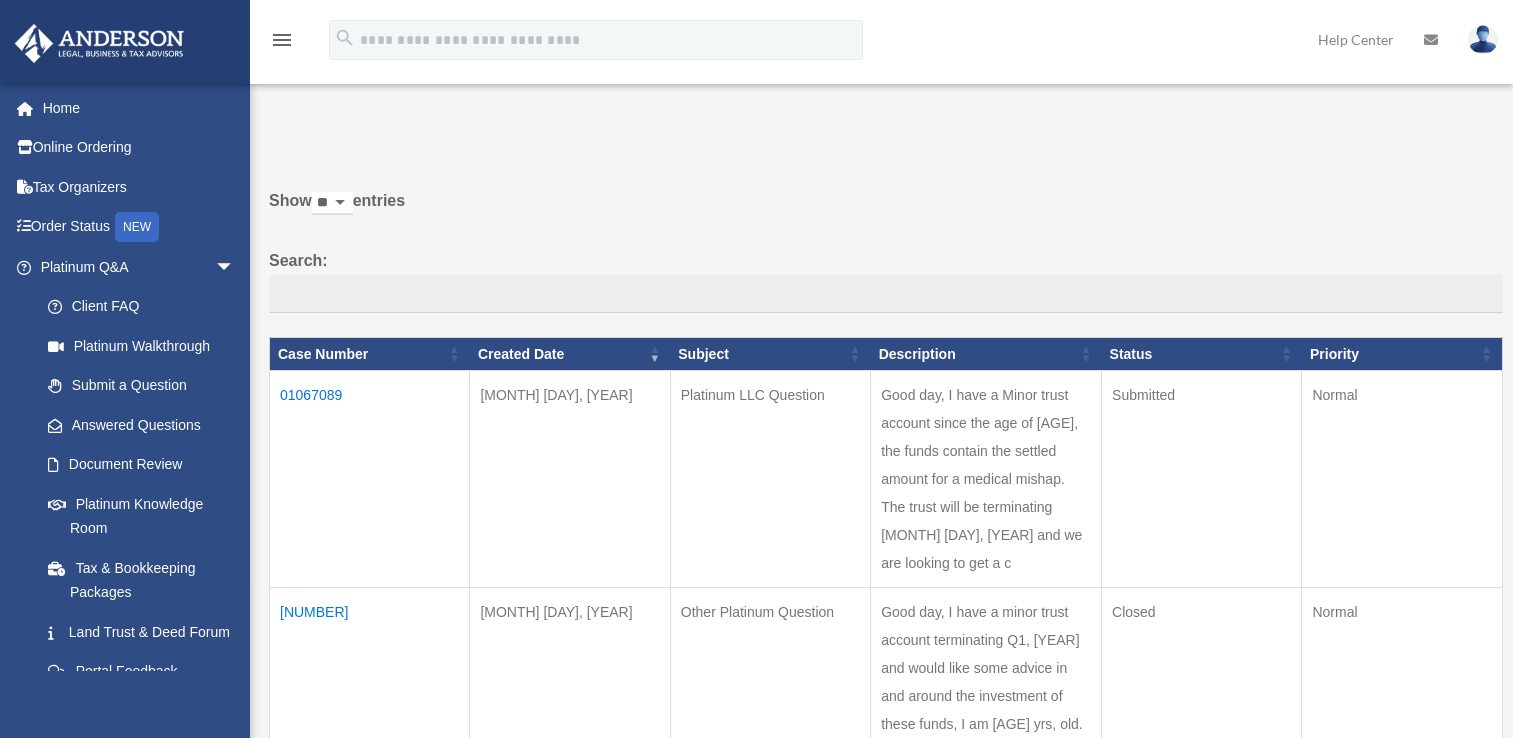 scroll, scrollTop: 0, scrollLeft: 0, axis: both 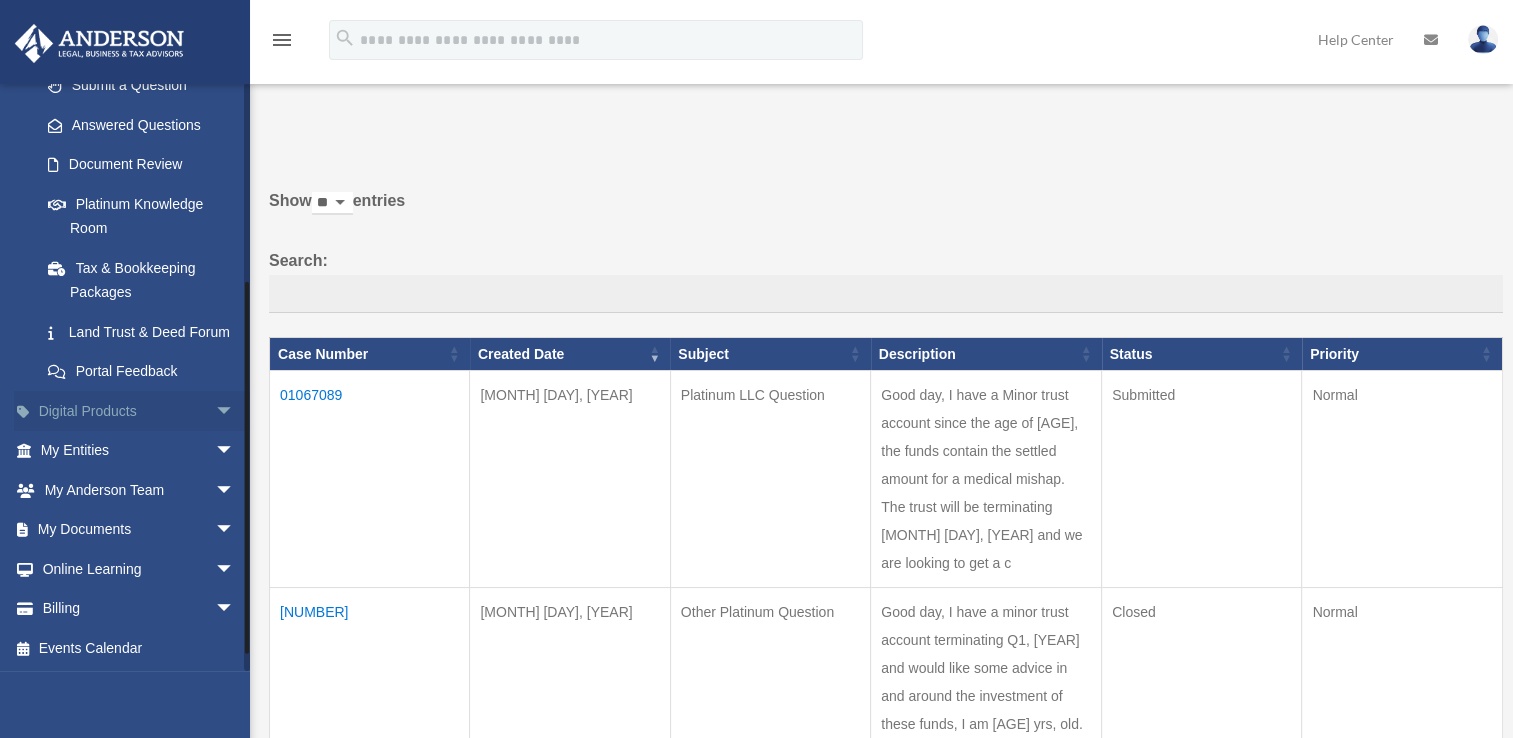 click on "arrow_drop_down" at bounding box center (235, 411) 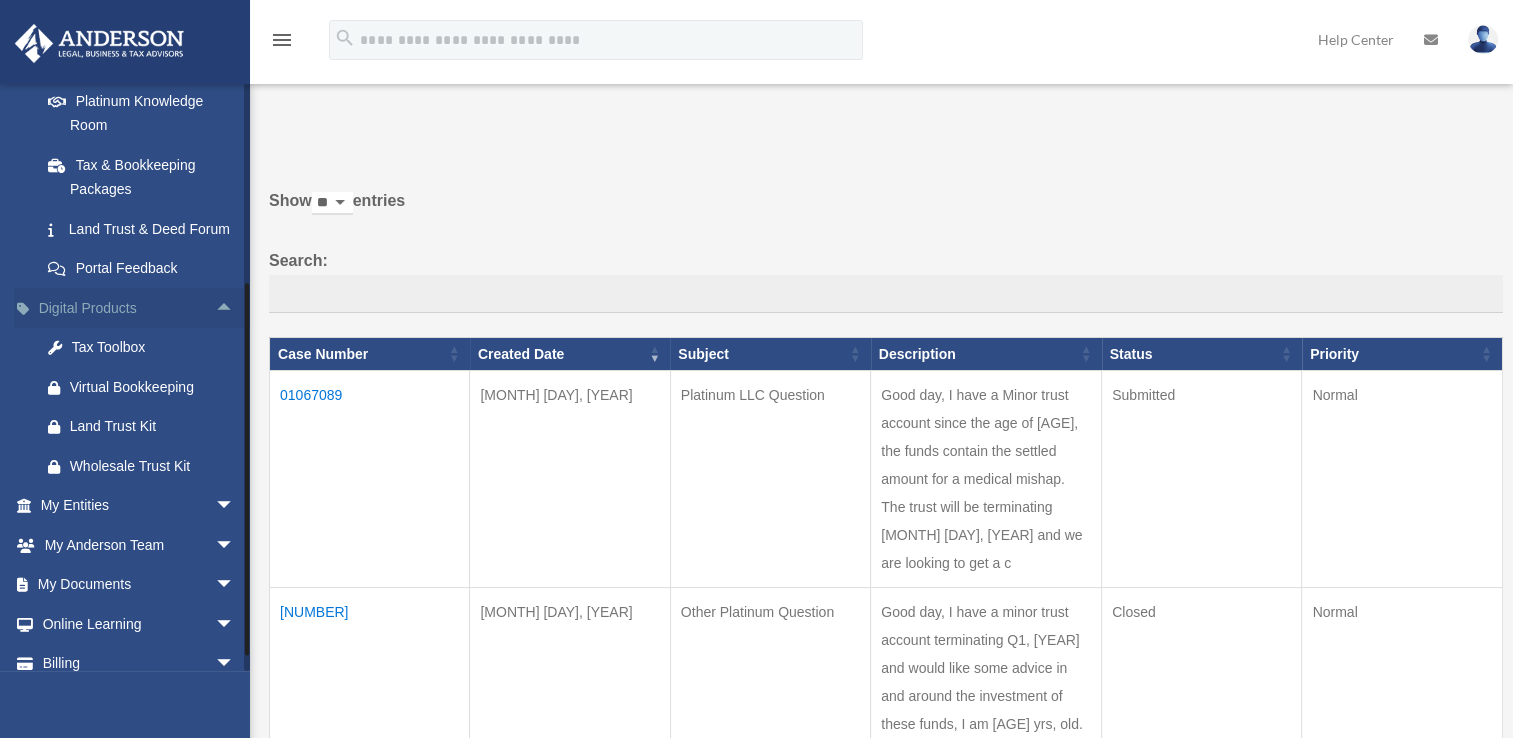 scroll, scrollTop: 484, scrollLeft: 0, axis: vertical 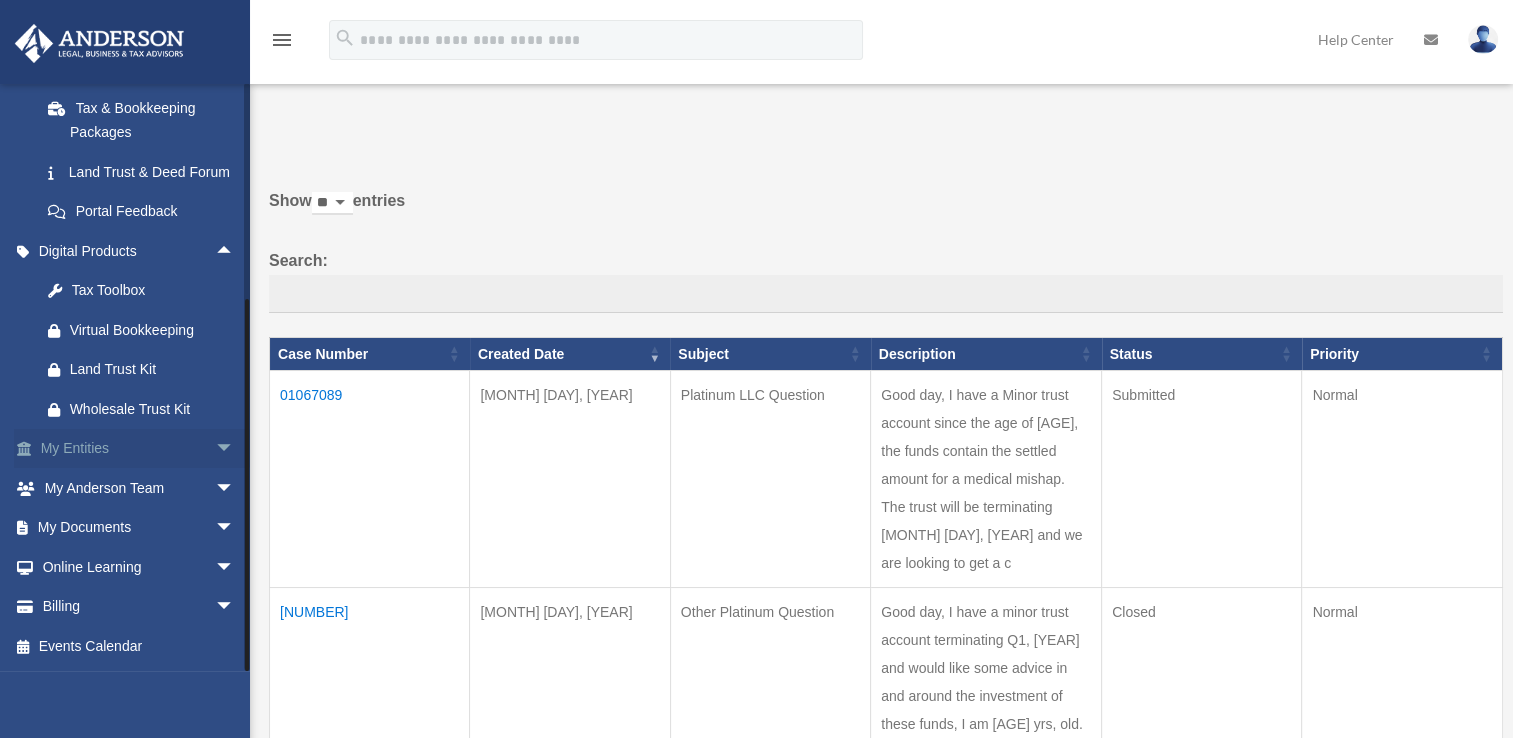 click on "arrow_drop_down" at bounding box center [235, 449] 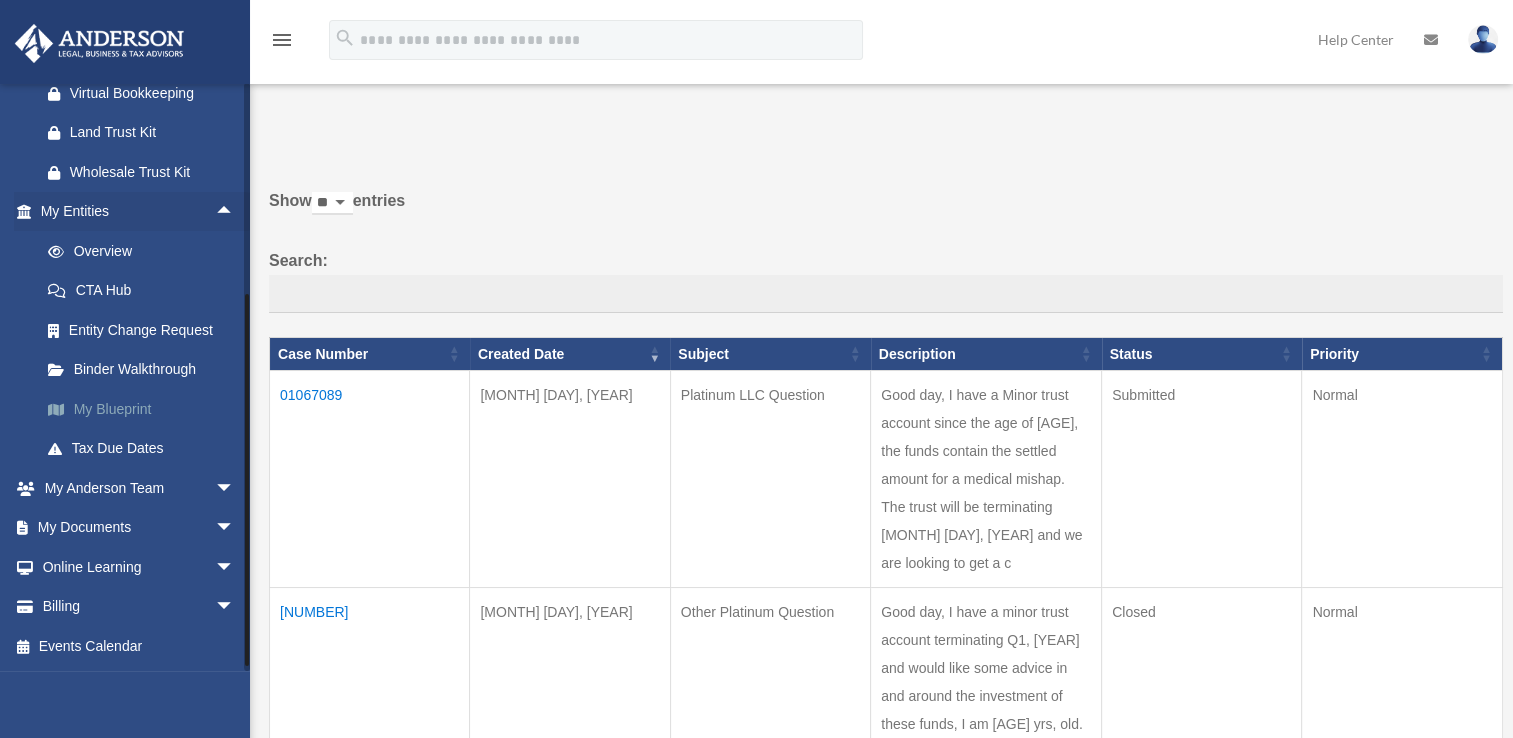 scroll, scrollTop: 720, scrollLeft: 0, axis: vertical 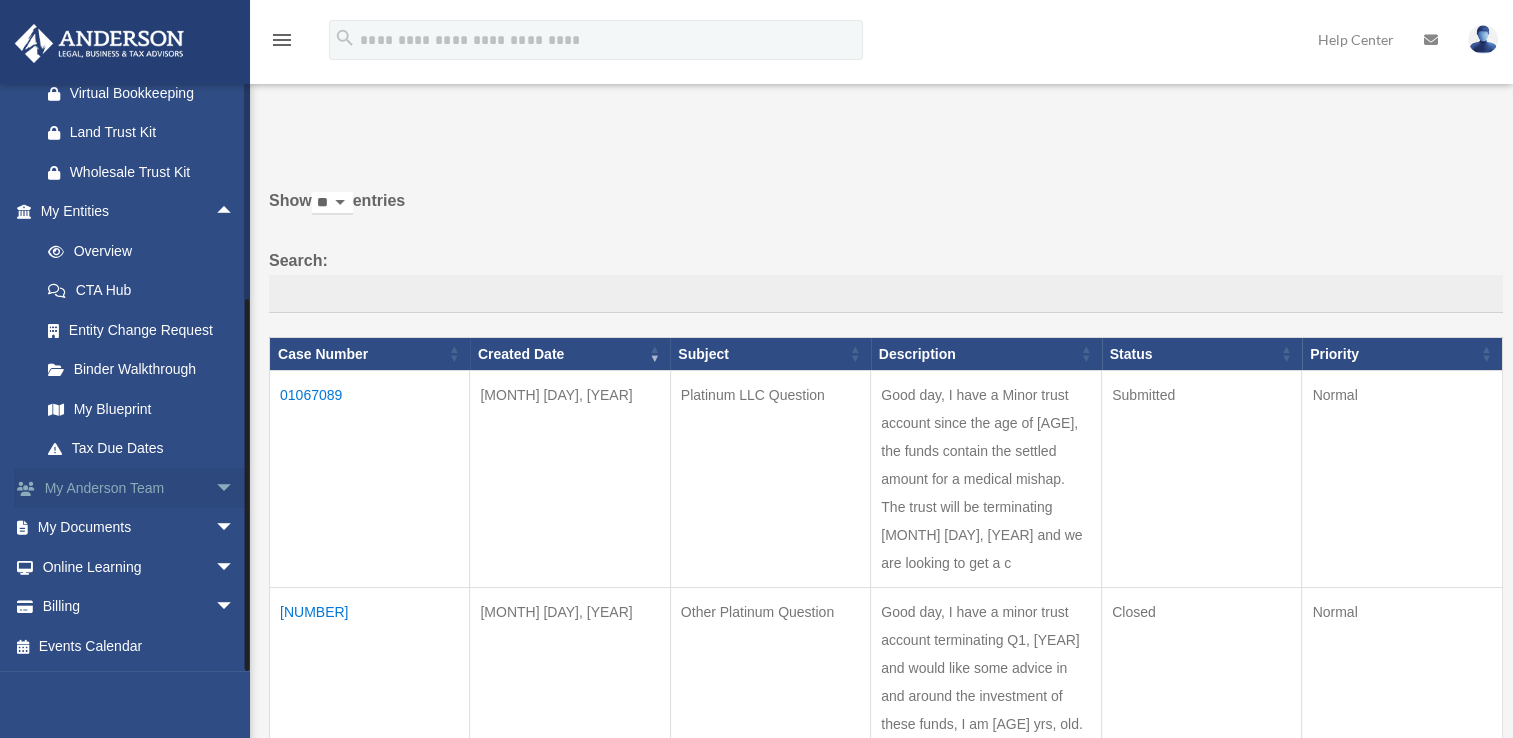 click on "arrow_drop_down" at bounding box center (235, 488) 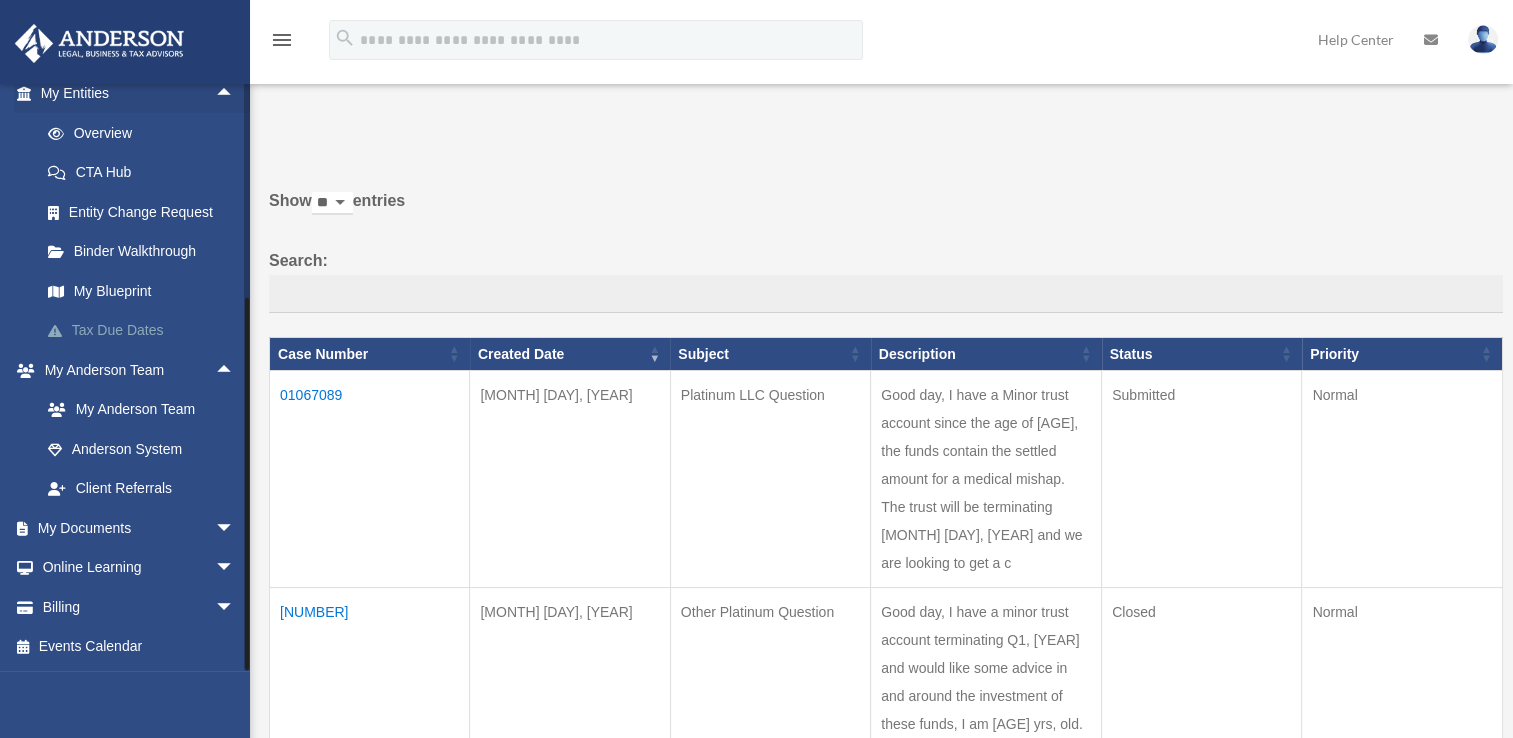 scroll, scrollTop: 839, scrollLeft: 0, axis: vertical 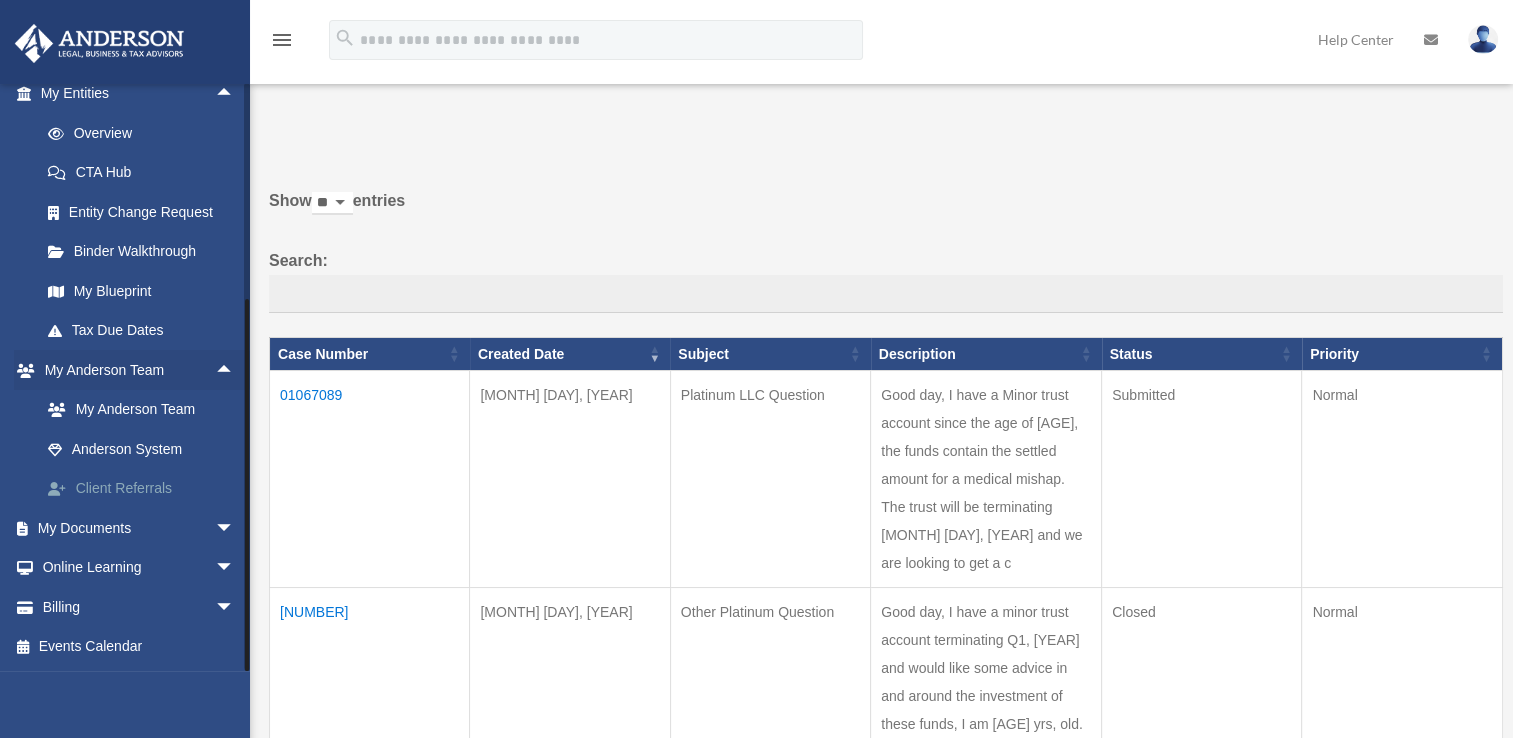 drag, startPoint x: 204, startPoint y: 522, endPoint x: 187, endPoint y: 487, distance: 38.910152 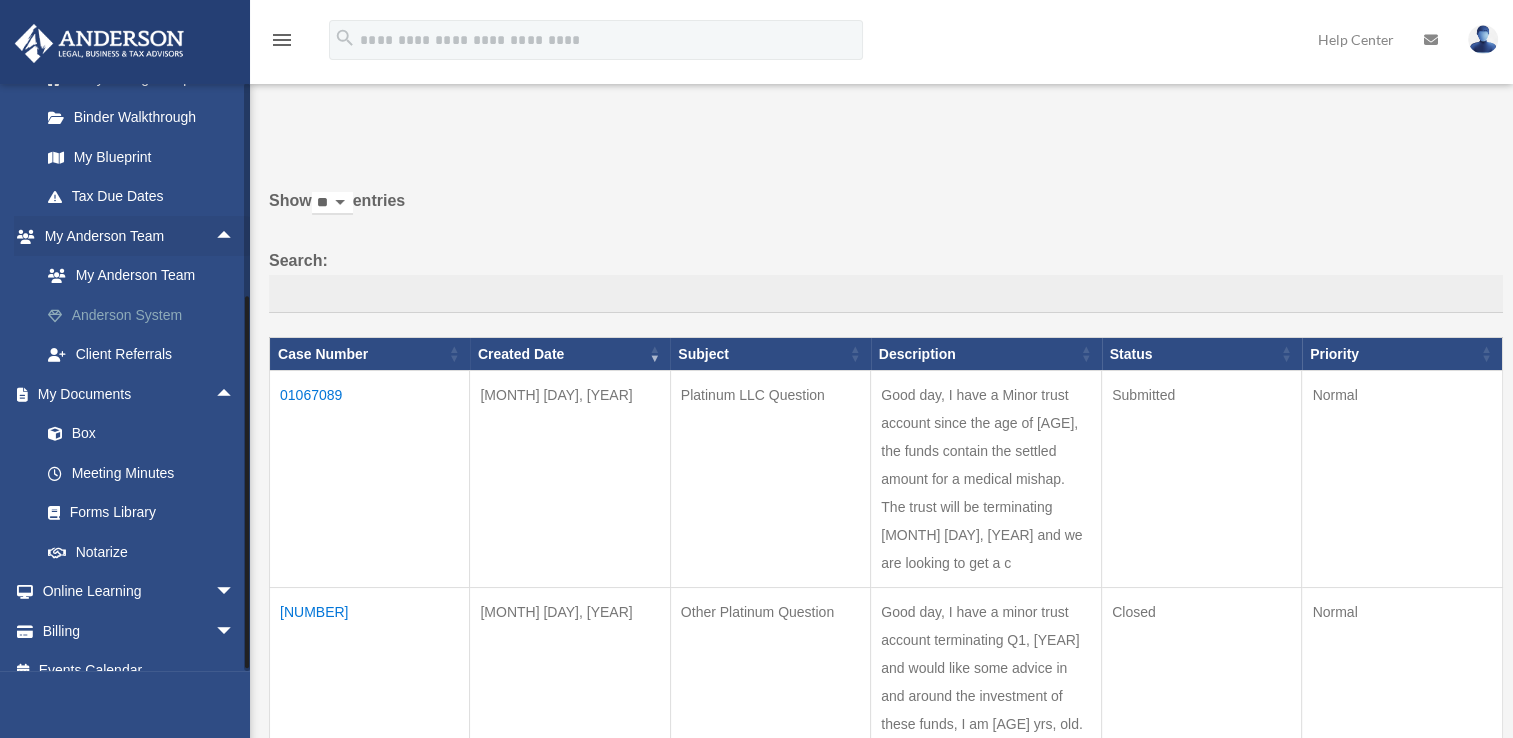 scroll, scrollTop: 996, scrollLeft: 0, axis: vertical 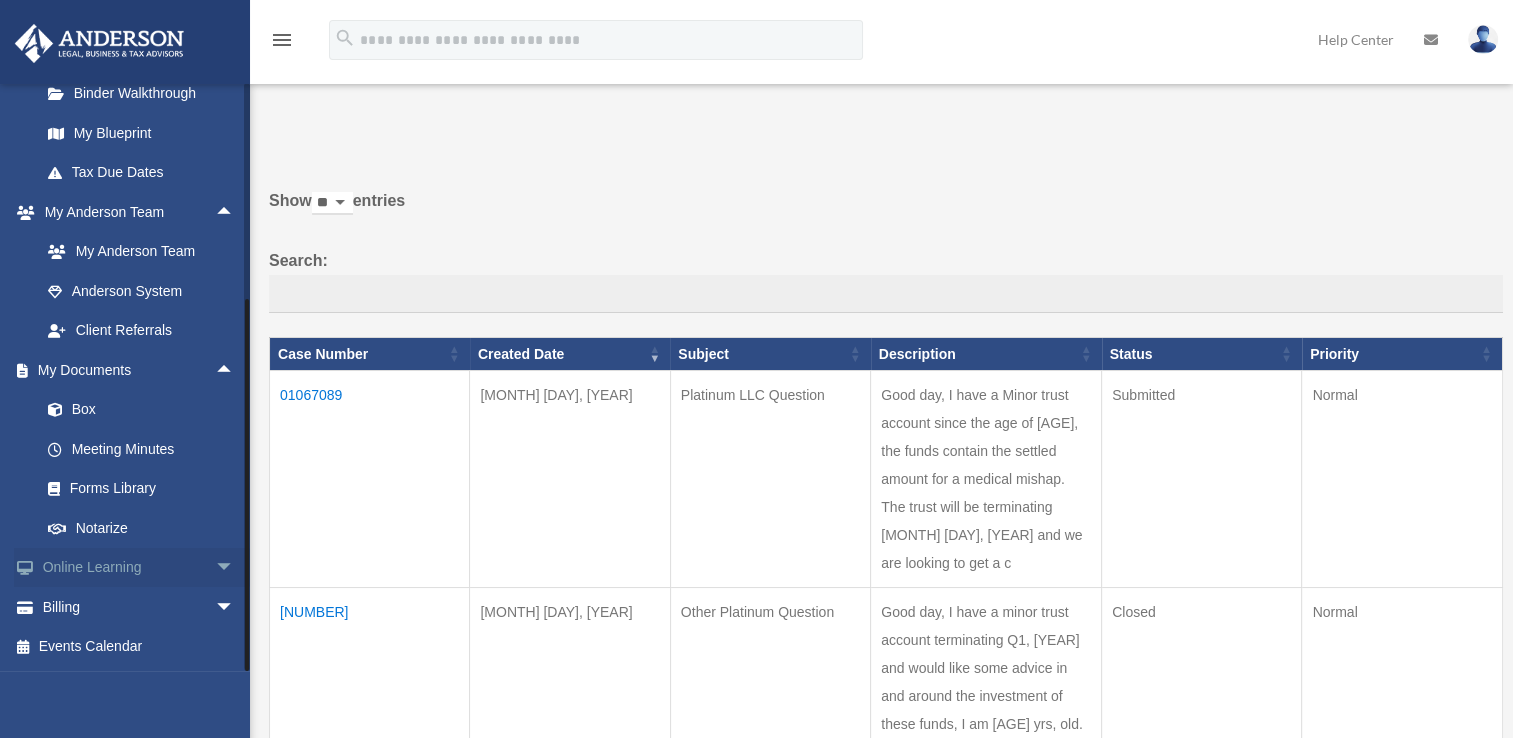 click on "arrow_drop_down" at bounding box center (235, 568) 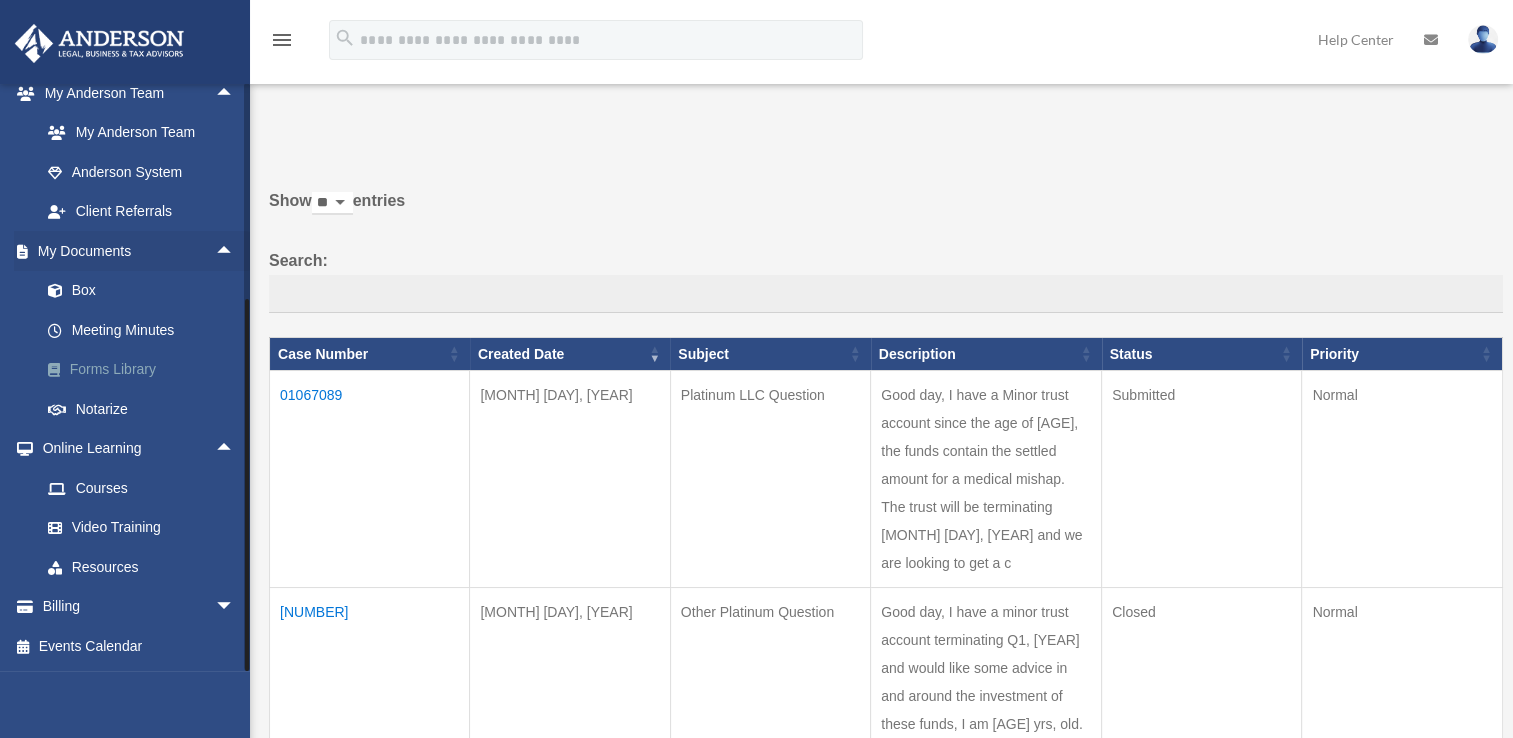 scroll, scrollTop: 1116, scrollLeft: 0, axis: vertical 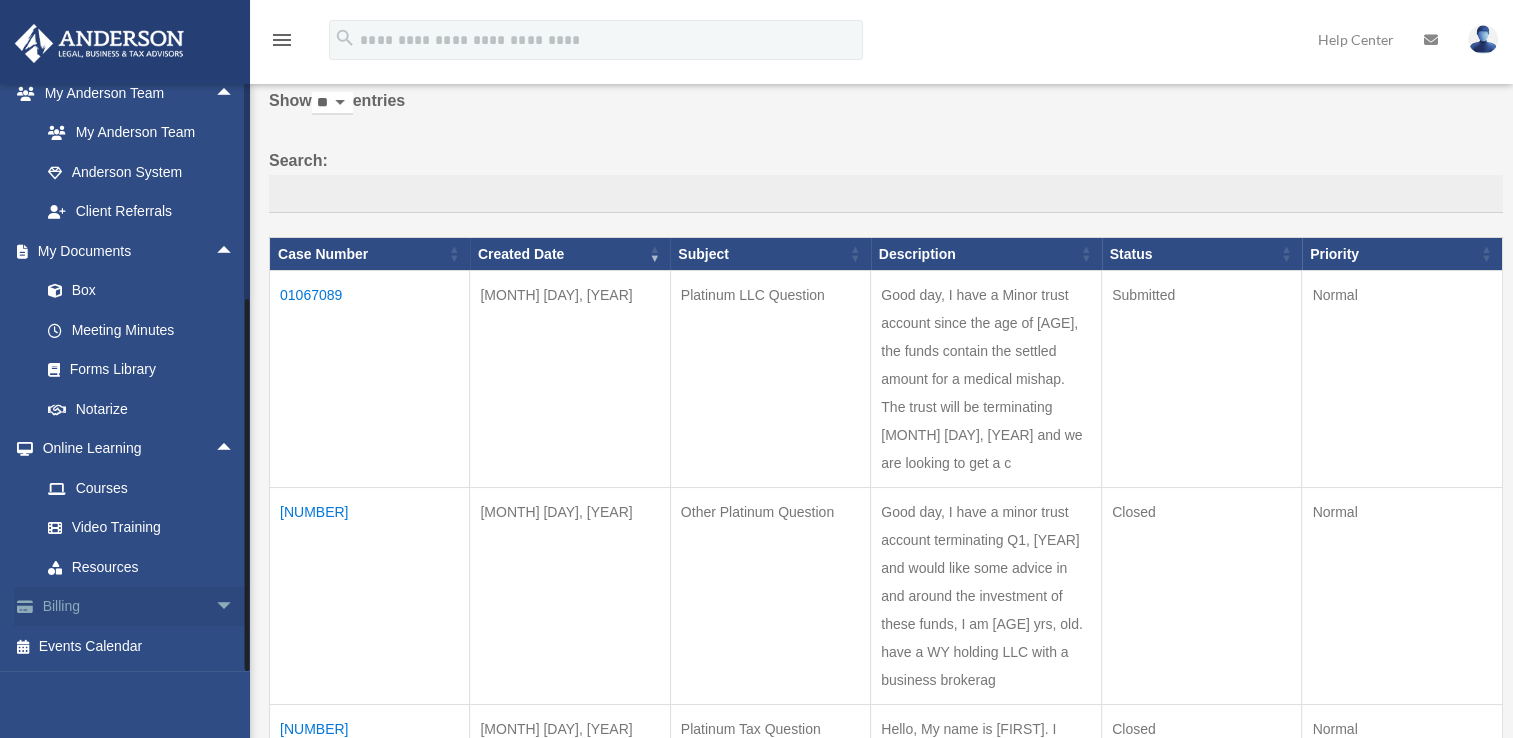 click on "arrow_drop_down" at bounding box center [235, 607] 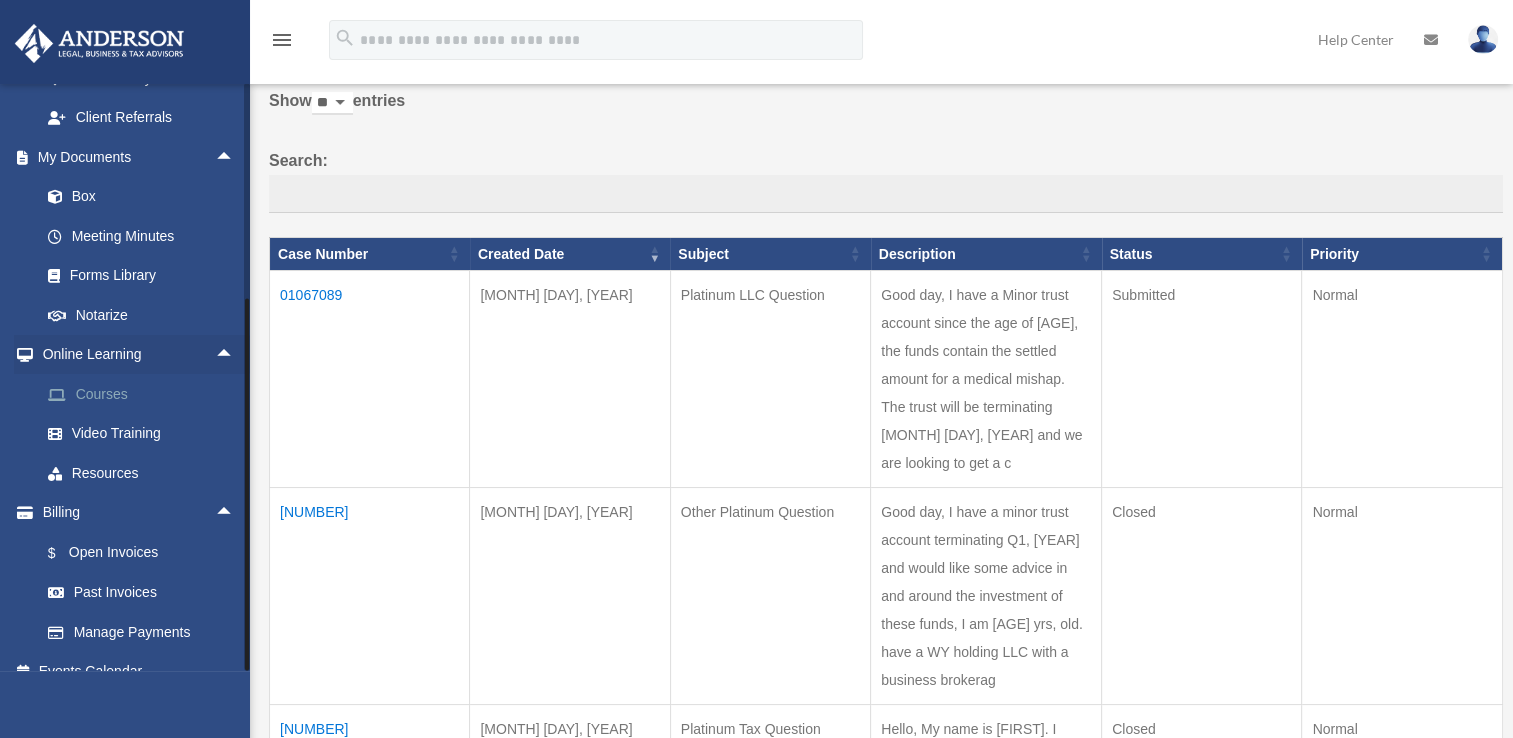 scroll, scrollTop: 1235, scrollLeft: 0, axis: vertical 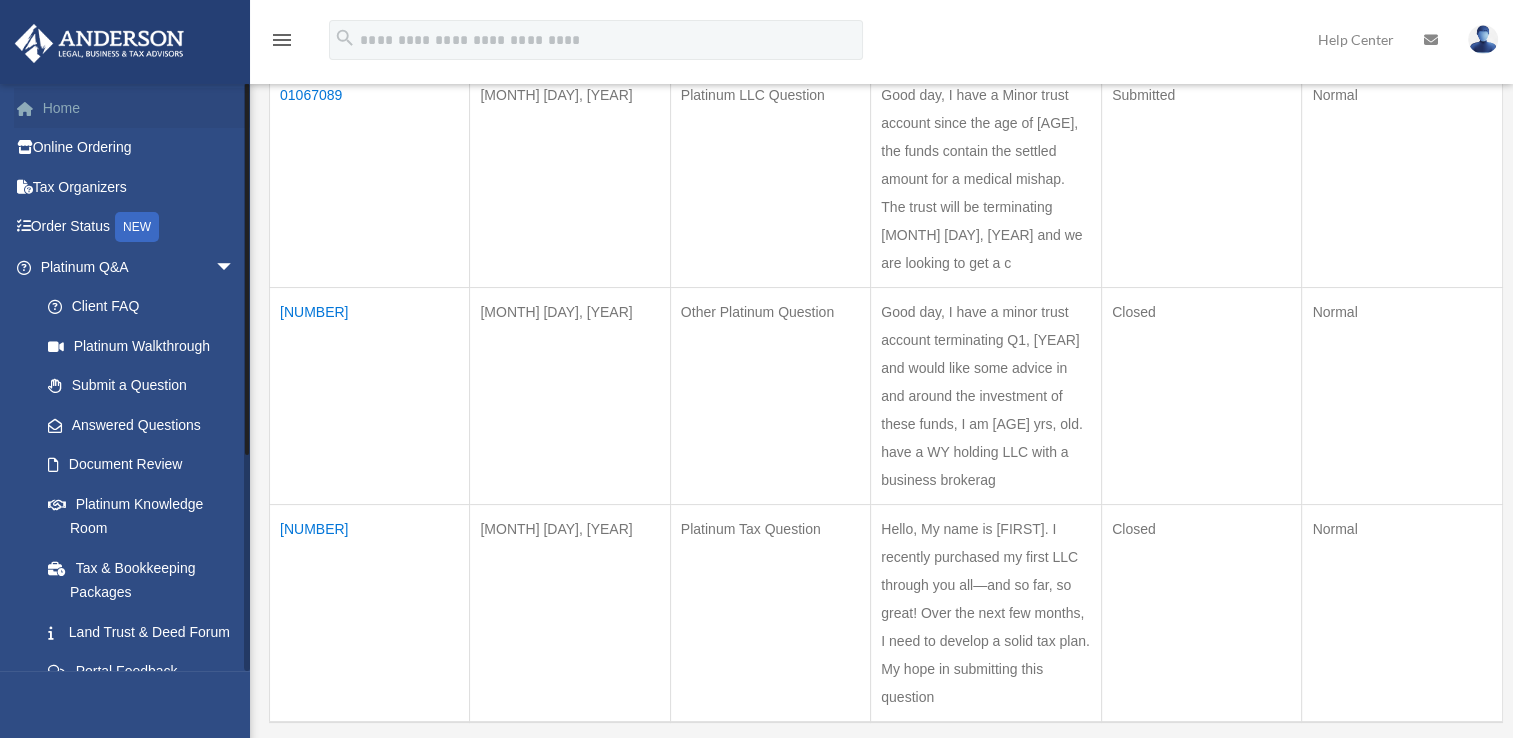 click on "Home" at bounding box center [139, 108] 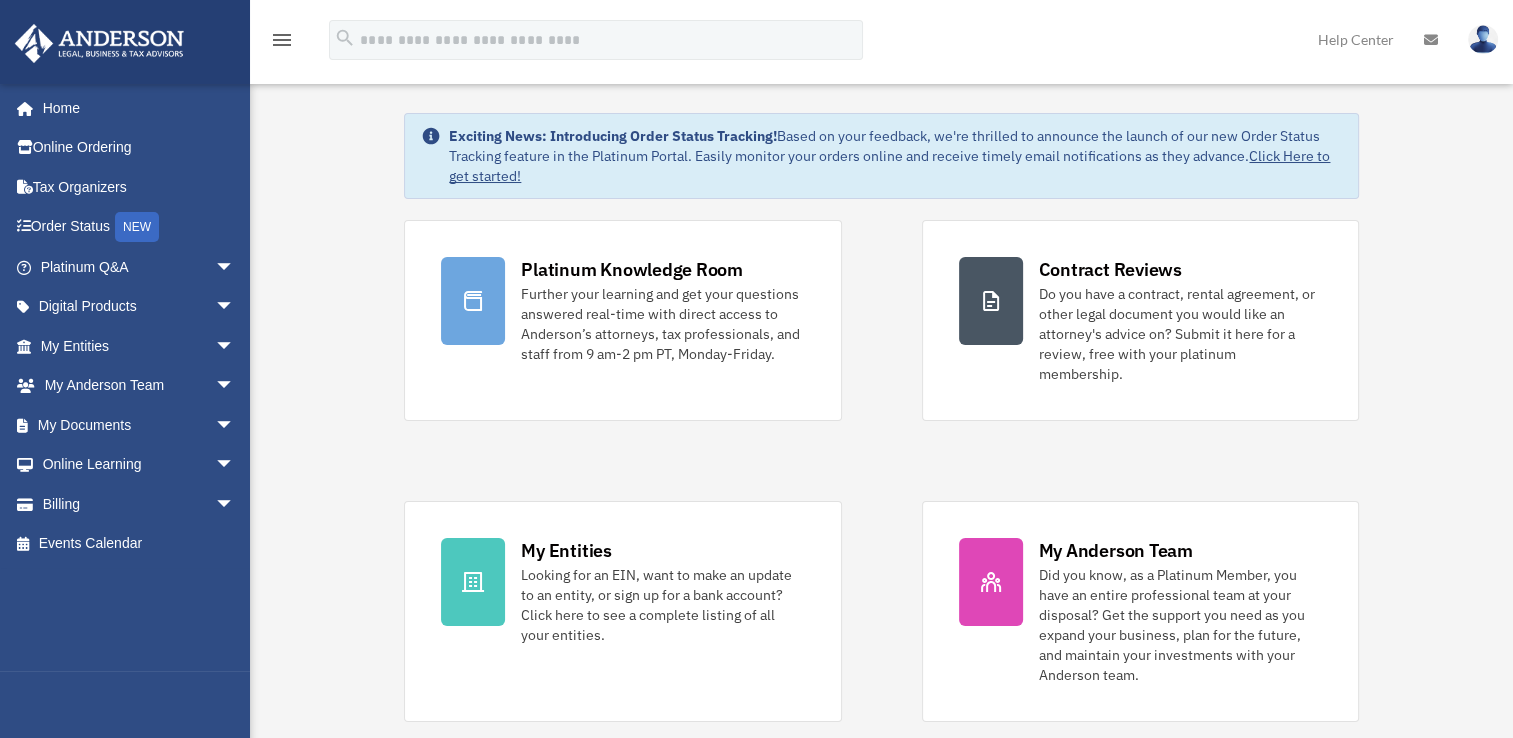 scroll, scrollTop: 0, scrollLeft: 0, axis: both 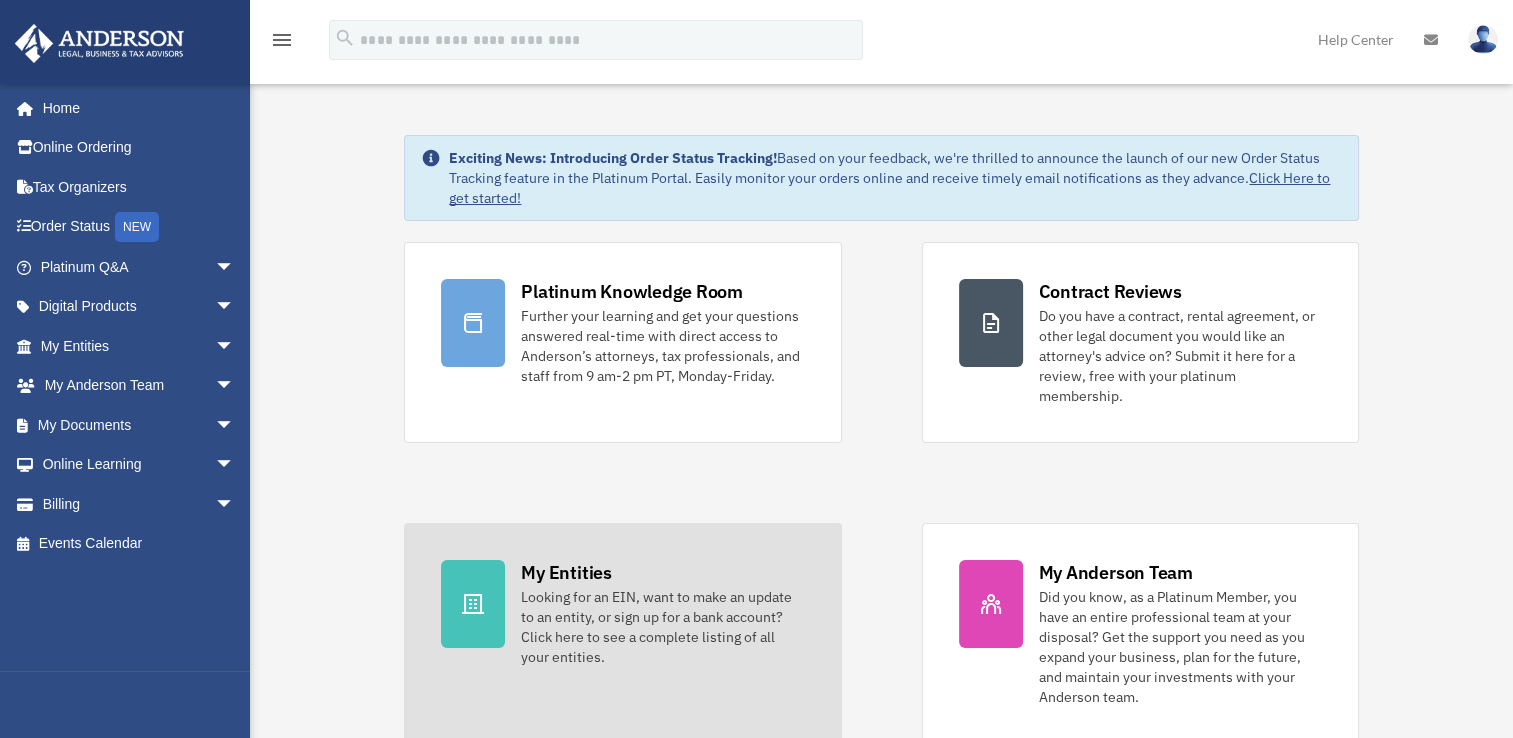 click on "My Entities
Looking for an EIN, want to  make an update to an entity, or sign up for a bank account?  Click here to see a complete listing of all your entities." at bounding box center [622, 633] 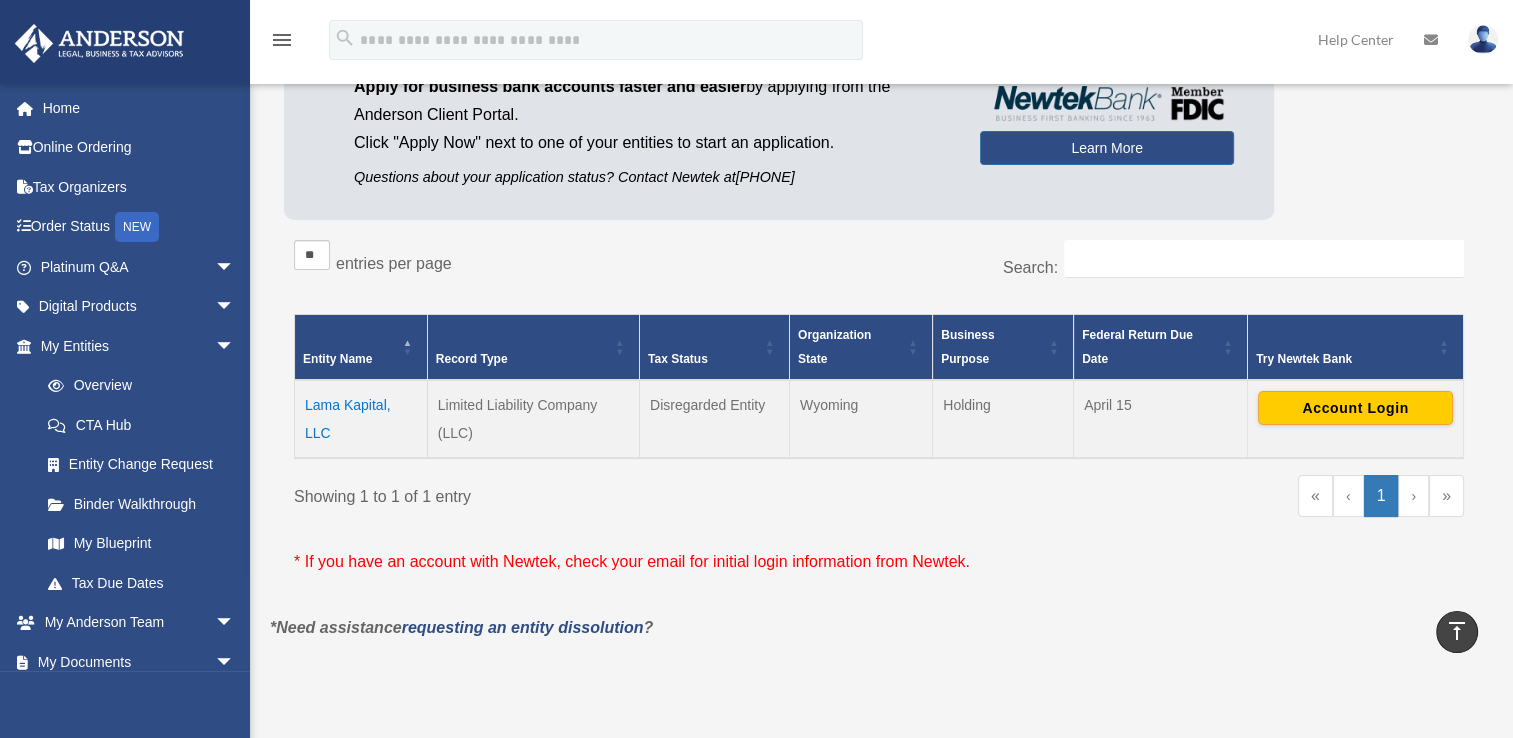 scroll, scrollTop: 176, scrollLeft: 0, axis: vertical 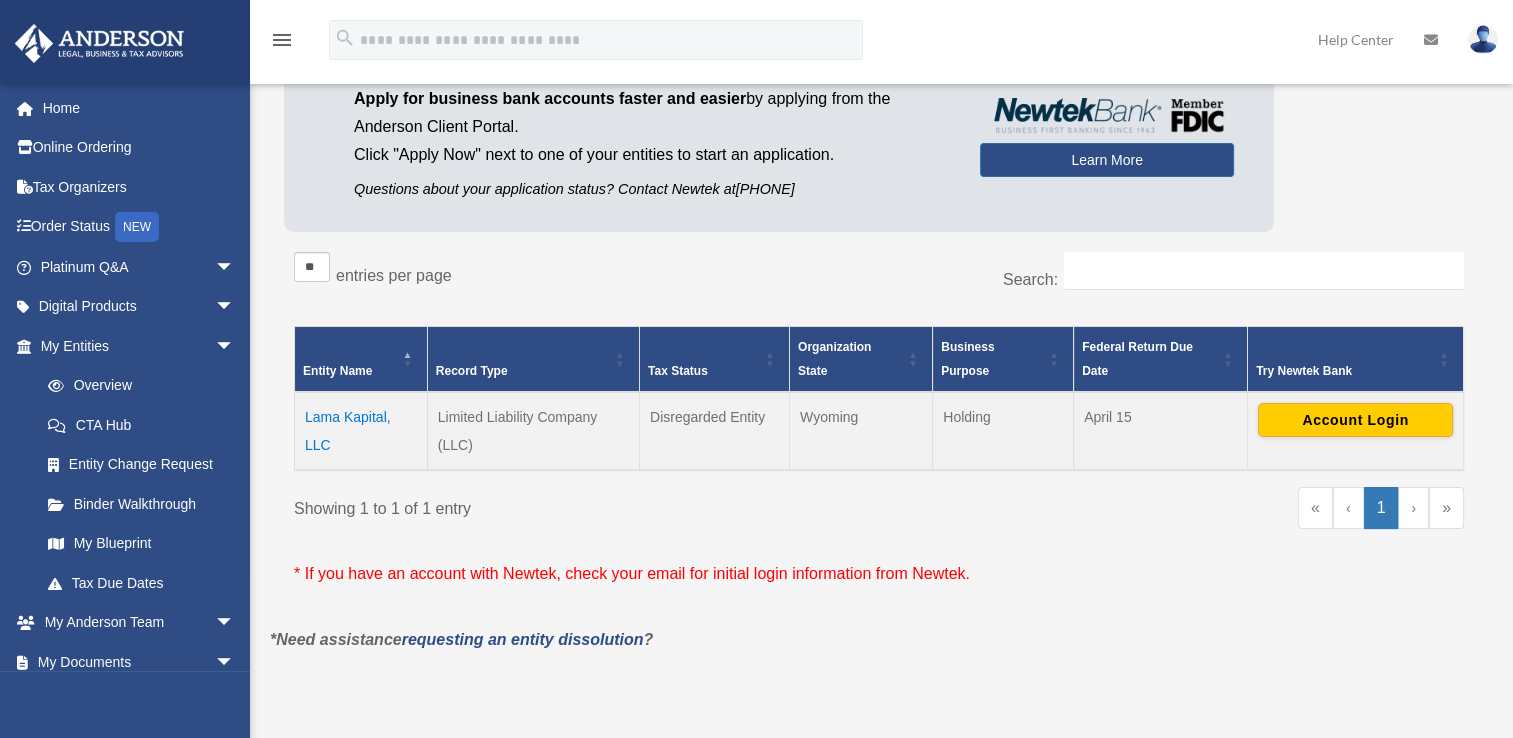 click on "Lama Kapital, LLC" at bounding box center [361, 431] 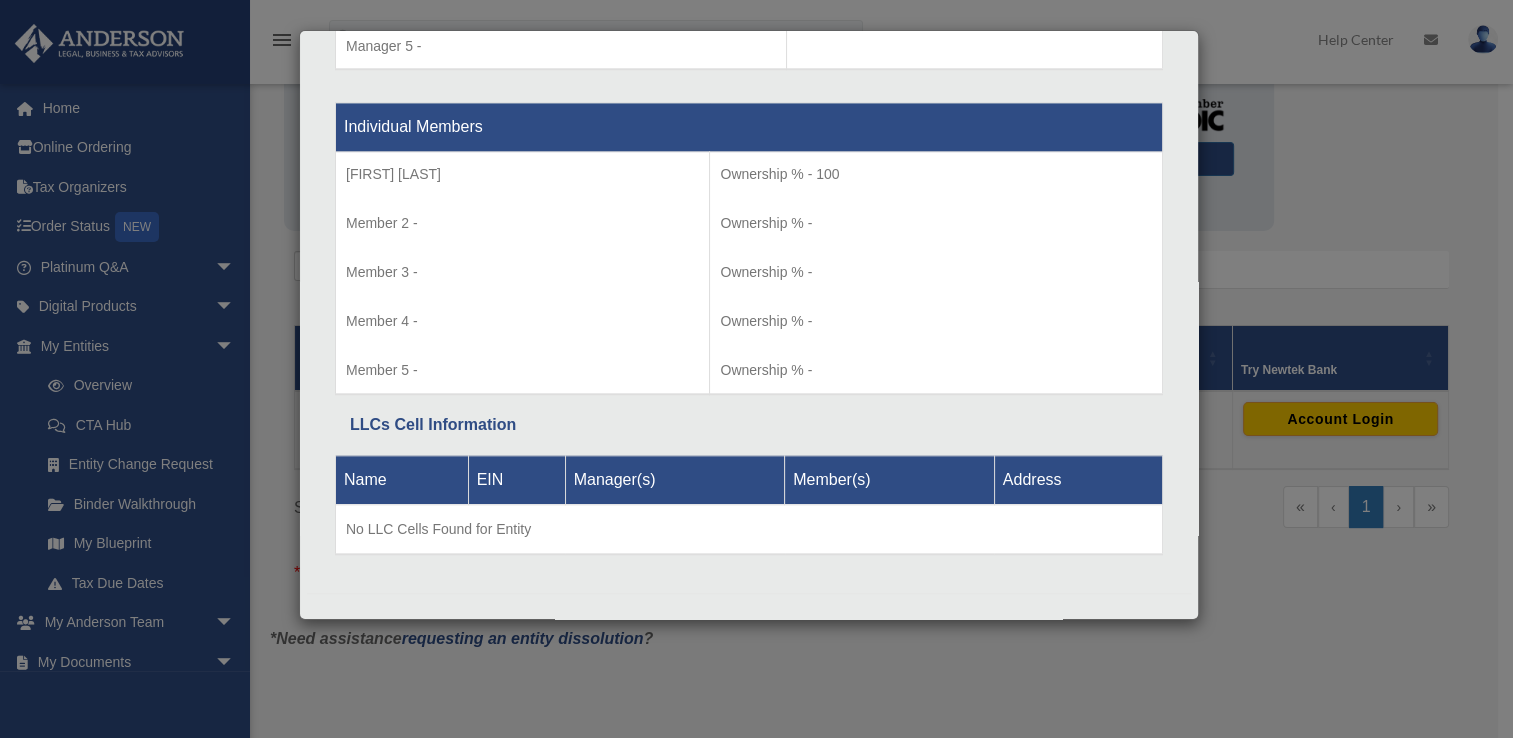 scroll, scrollTop: 2038, scrollLeft: 0, axis: vertical 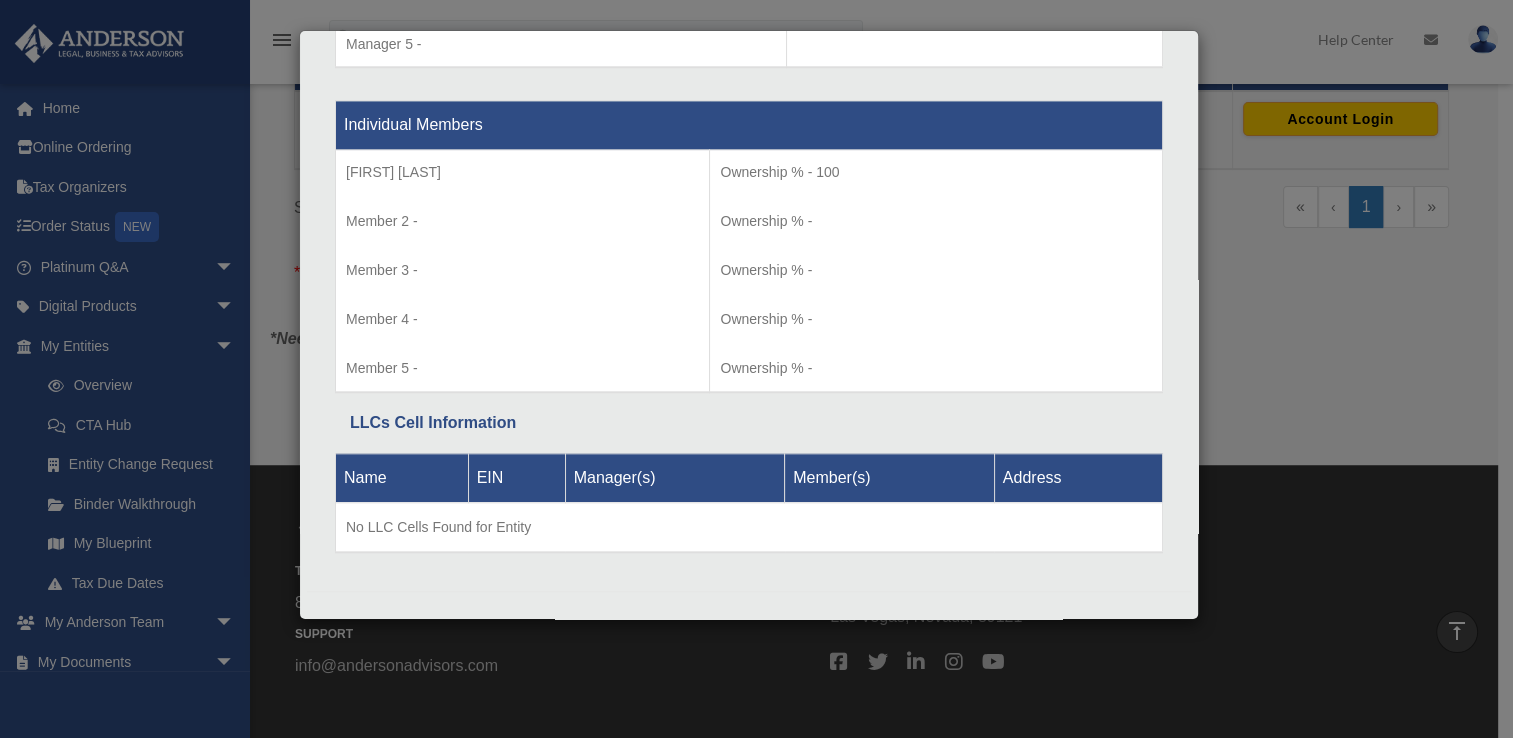 click on "Details
×
Articles Sent
Organizational Date" at bounding box center (756, 369) 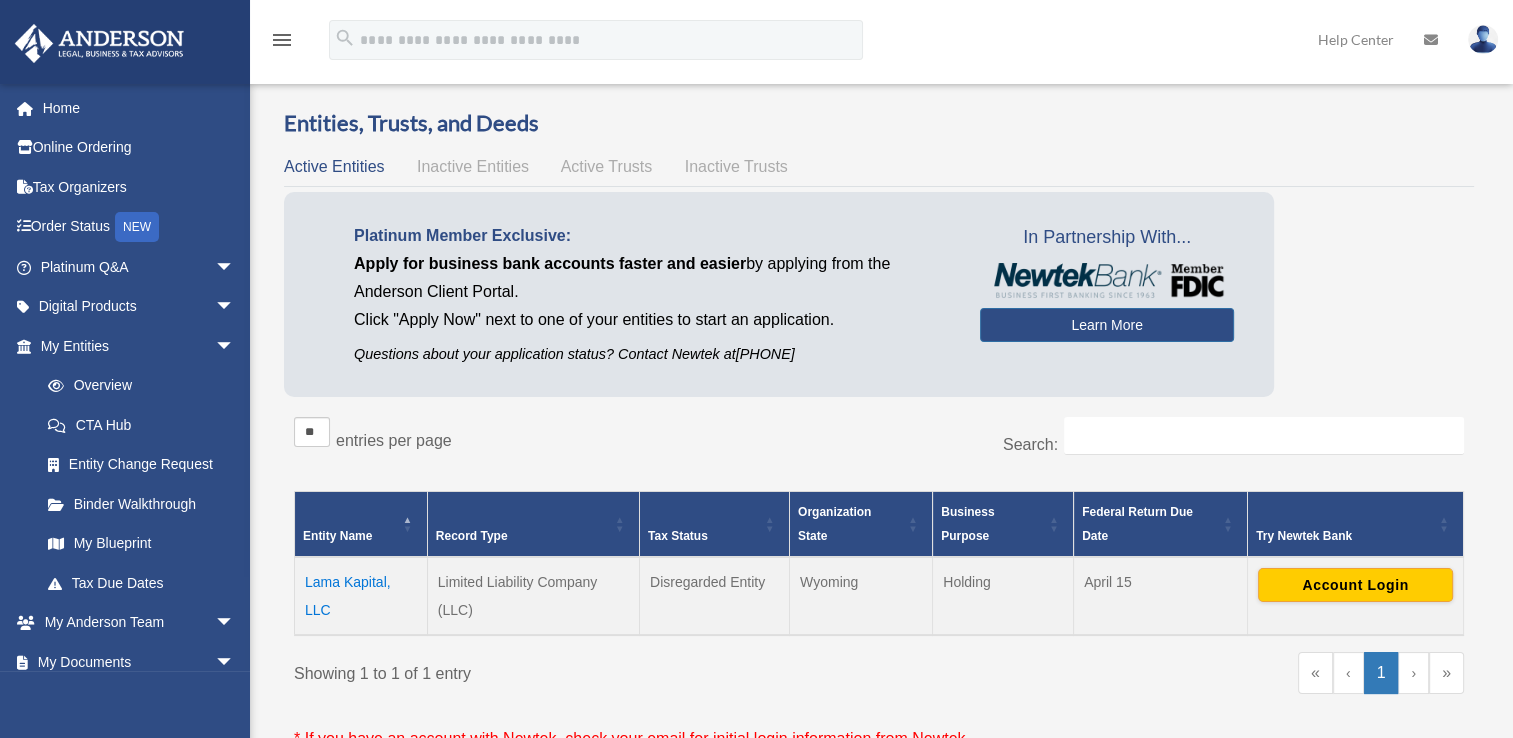 scroll, scrollTop: 0, scrollLeft: 0, axis: both 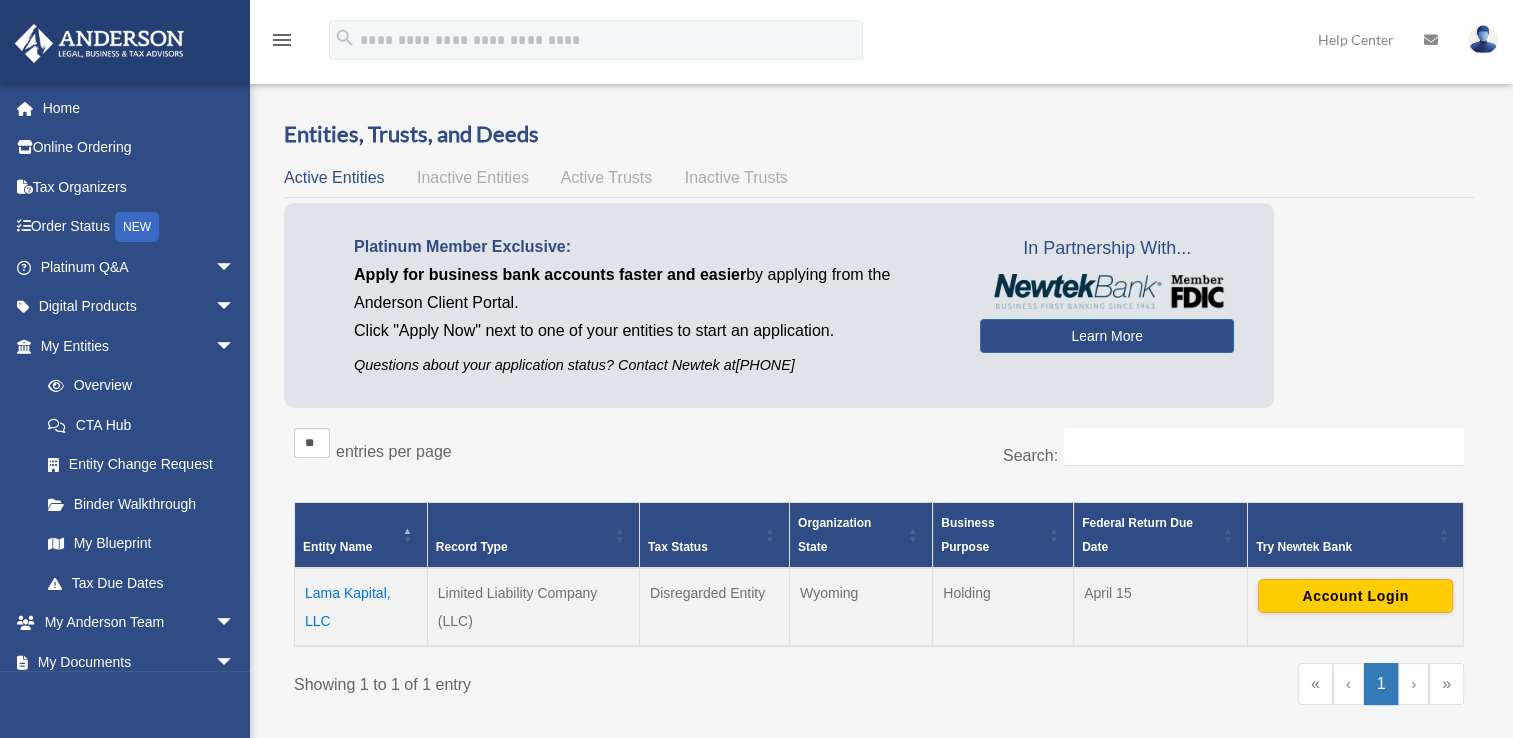 click at bounding box center (1483, 39) 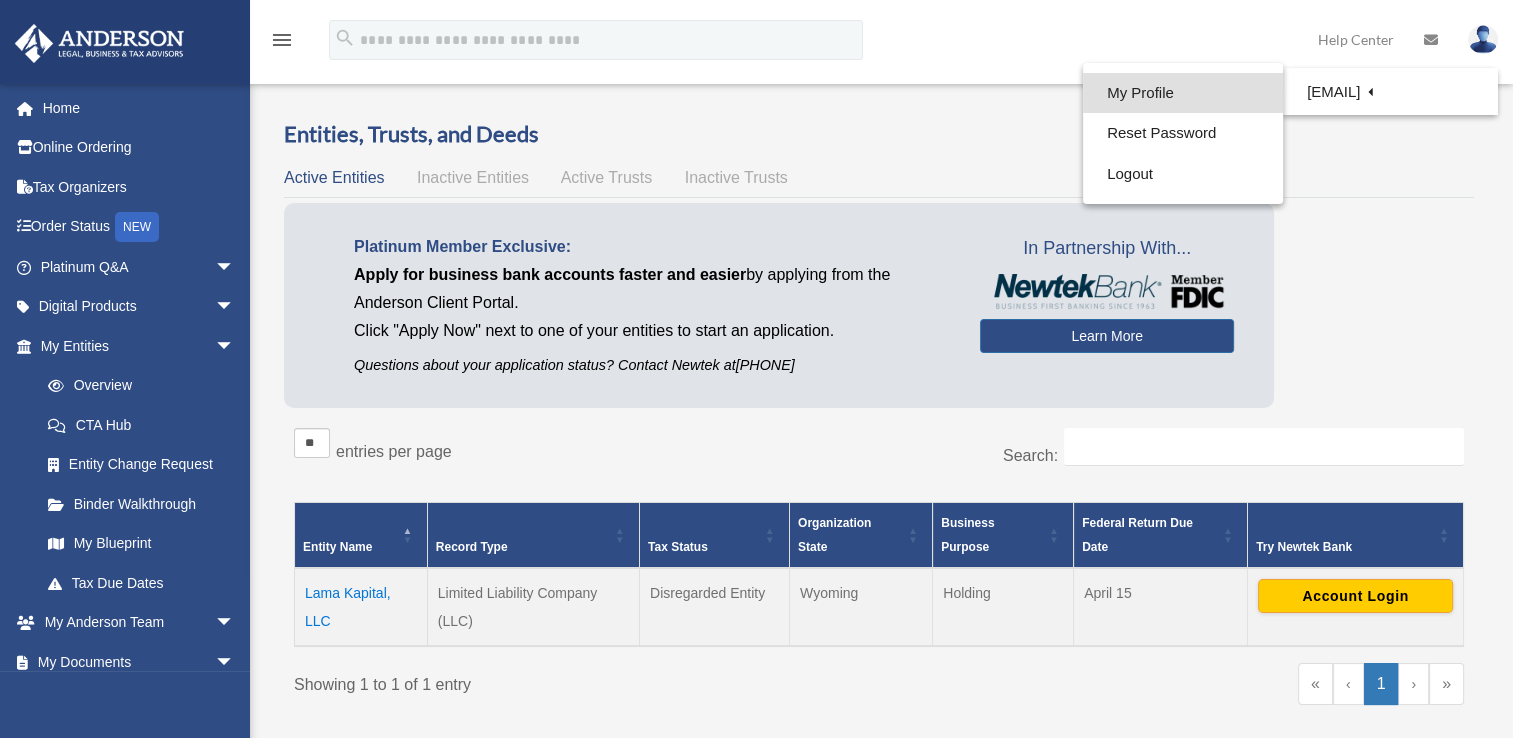 click on "My Profile" at bounding box center [1183, 93] 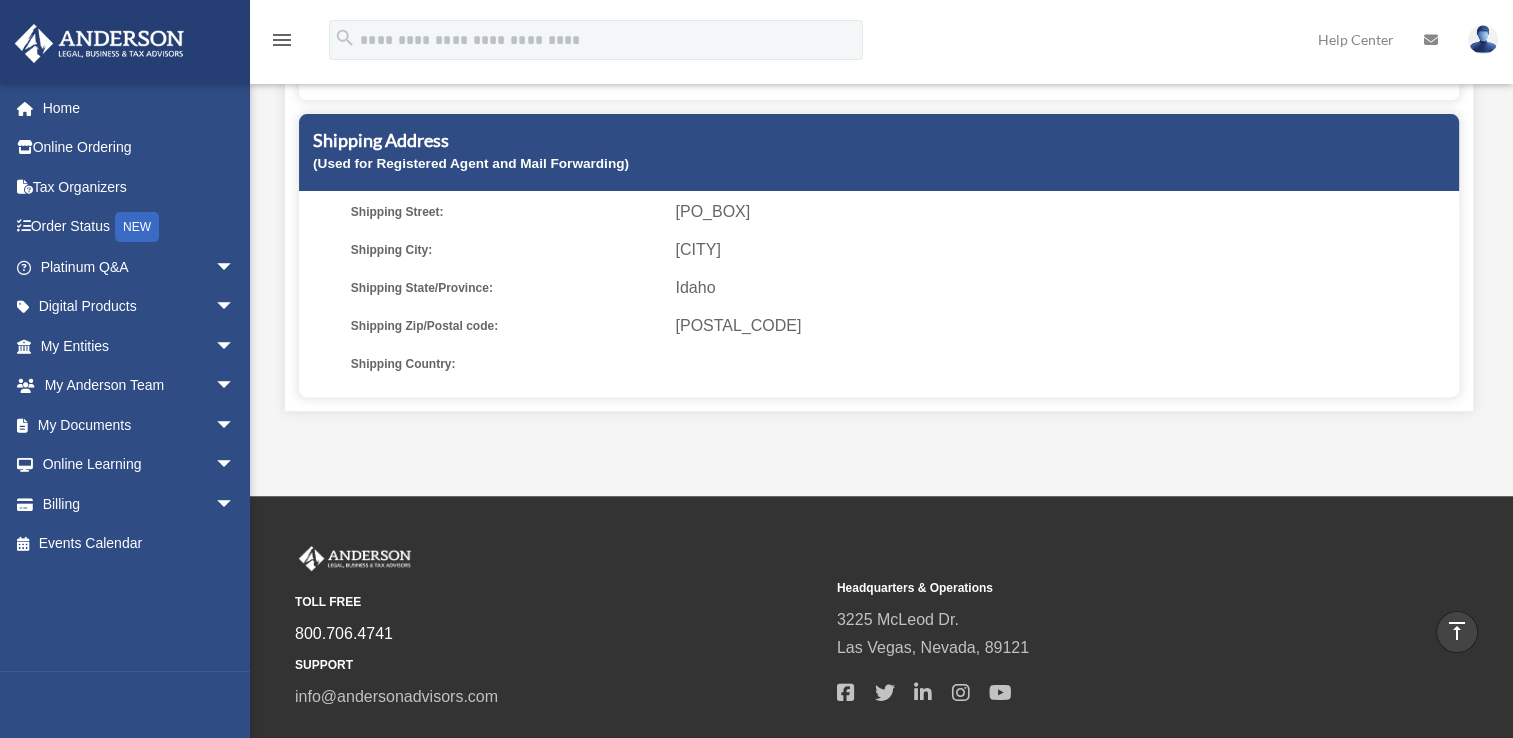 scroll, scrollTop: 203, scrollLeft: 0, axis: vertical 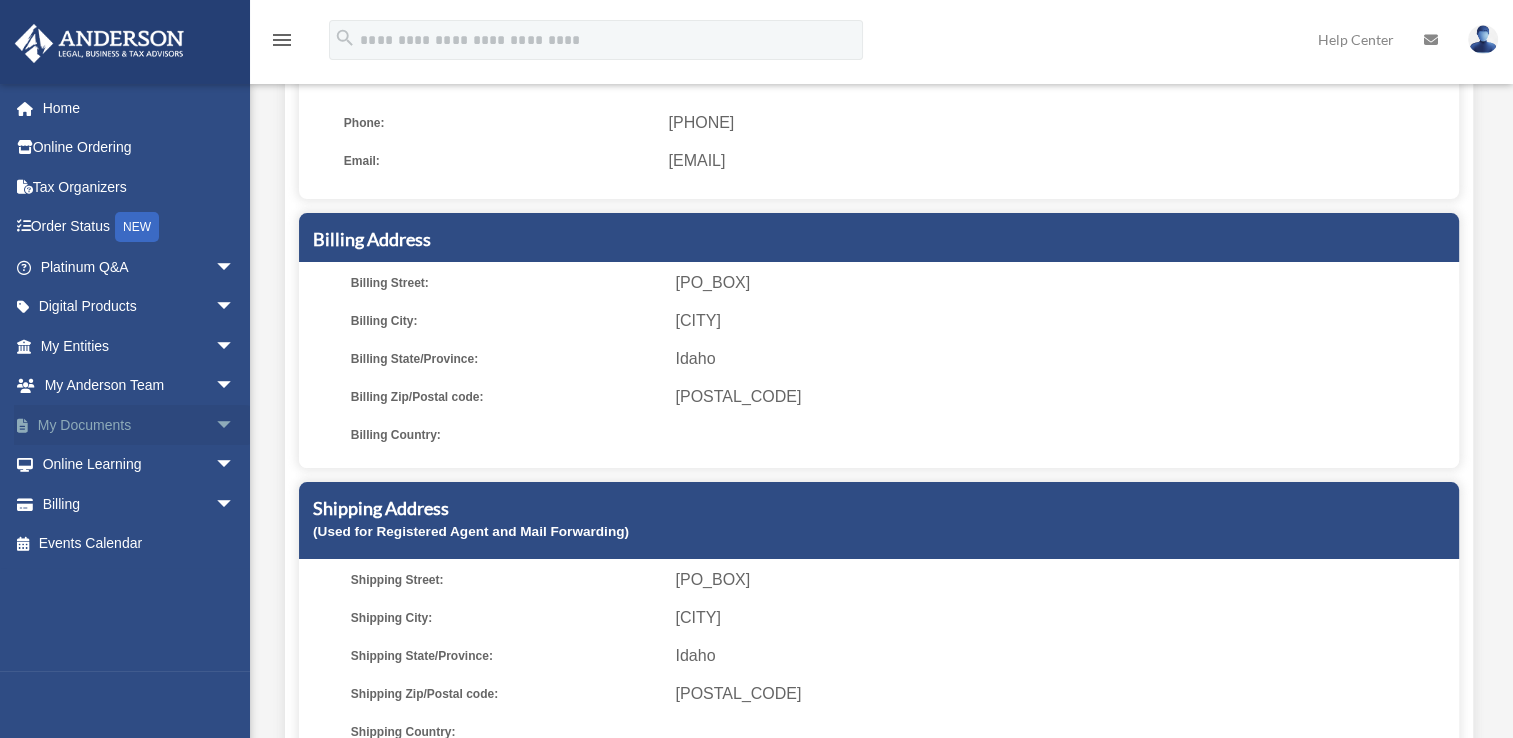 click on "arrow_drop_down" at bounding box center [235, 425] 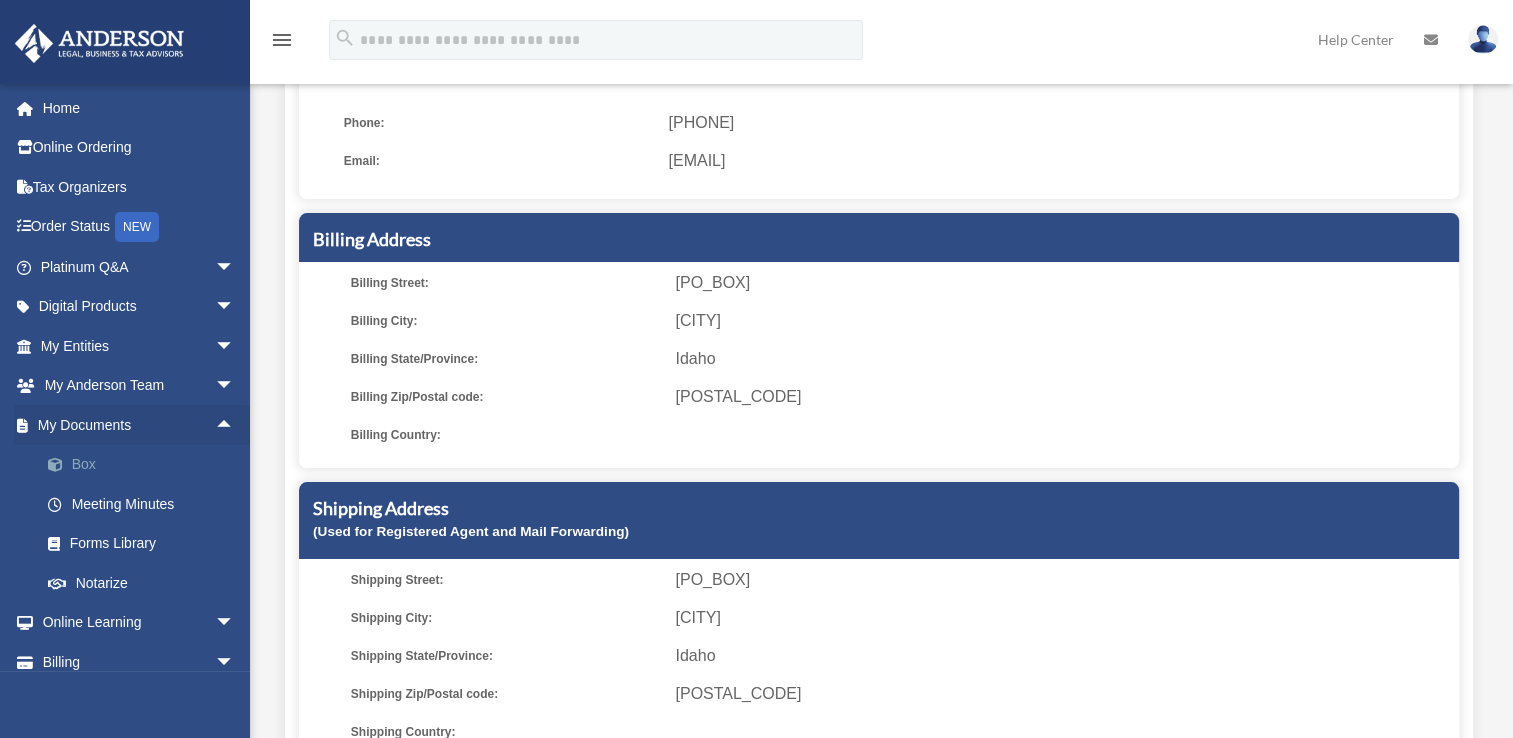click on "Box" at bounding box center (146, 465) 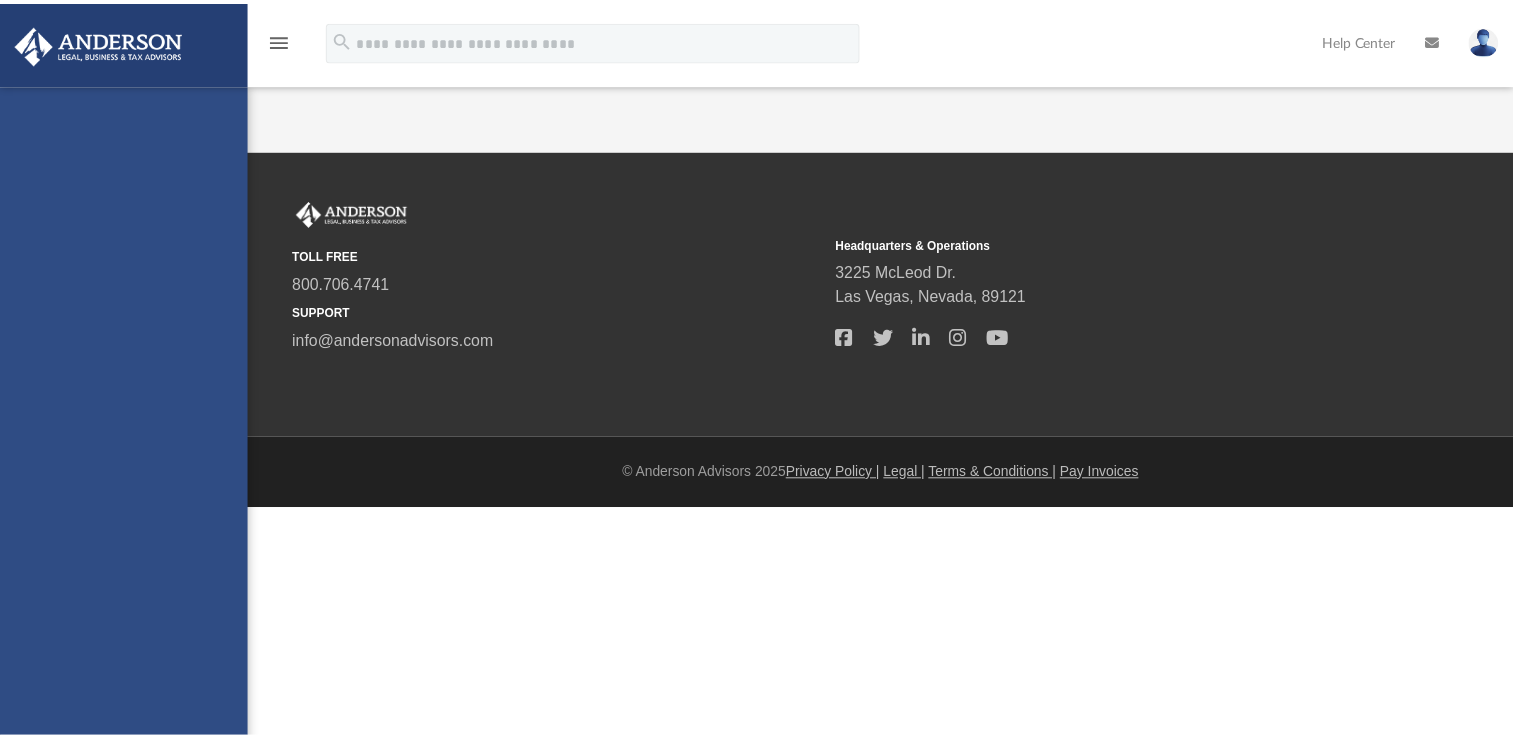 scroll, scrollTop: 0, scrollLeft: 0, axis: both 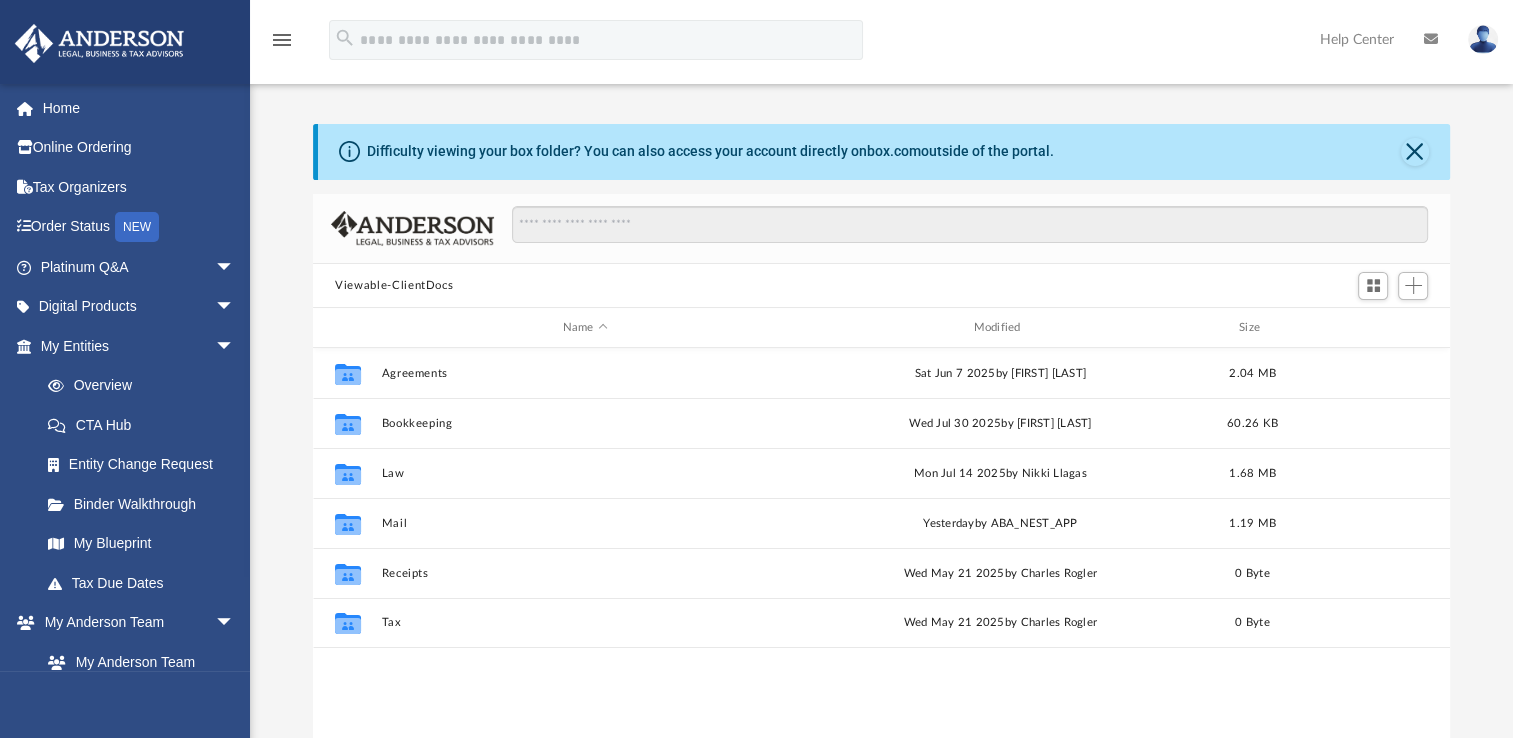 click 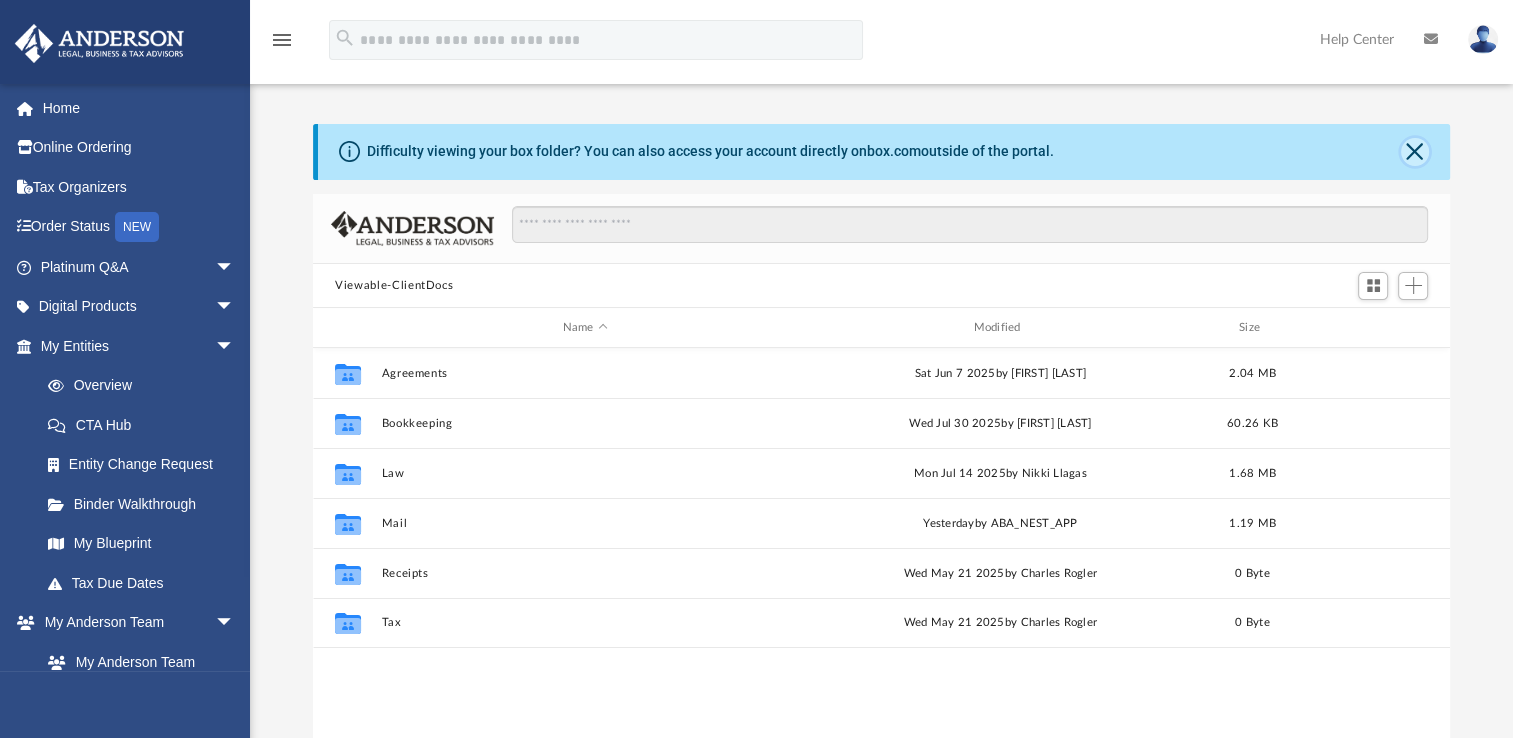 click 